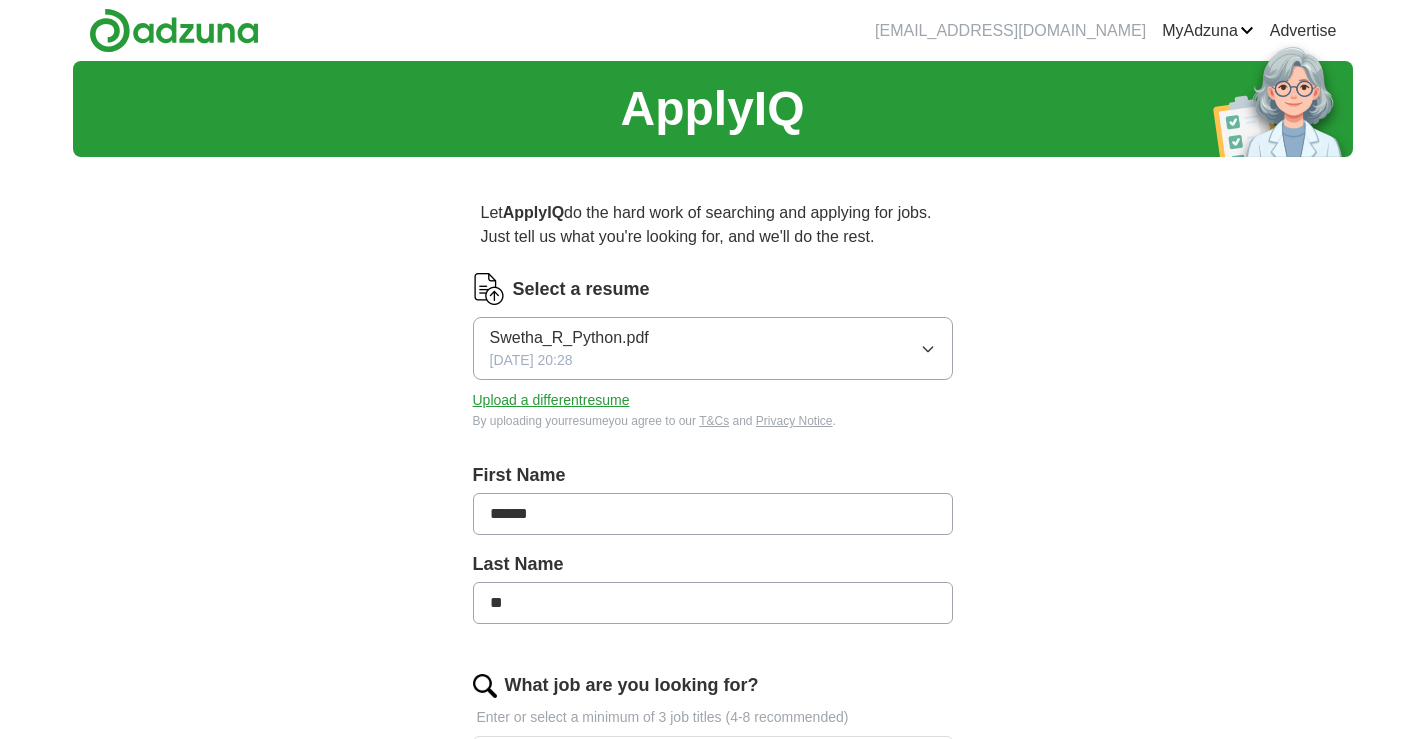 scroll, scrollTop: 0, scrollLeft: 0, axis: both 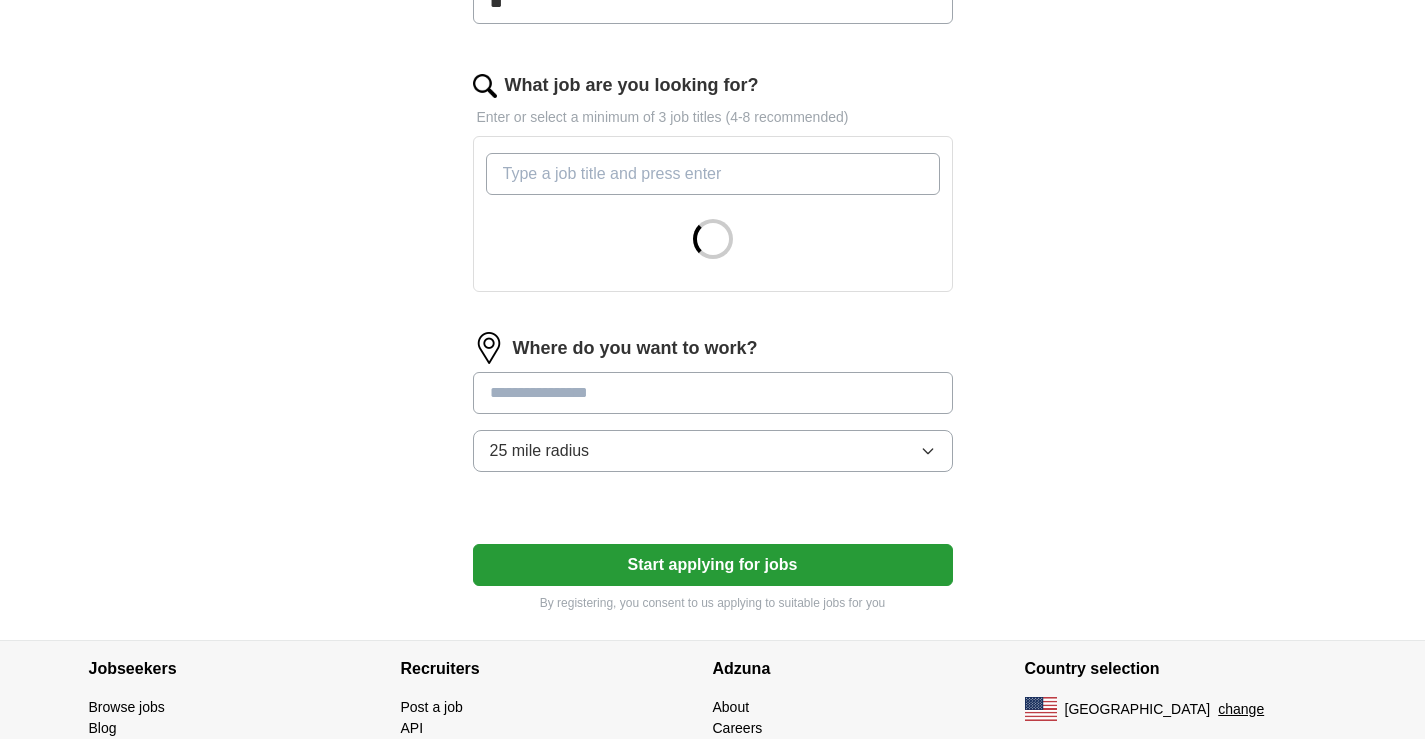 click on "What job are you looking for?" at bounding box center (713, 174) 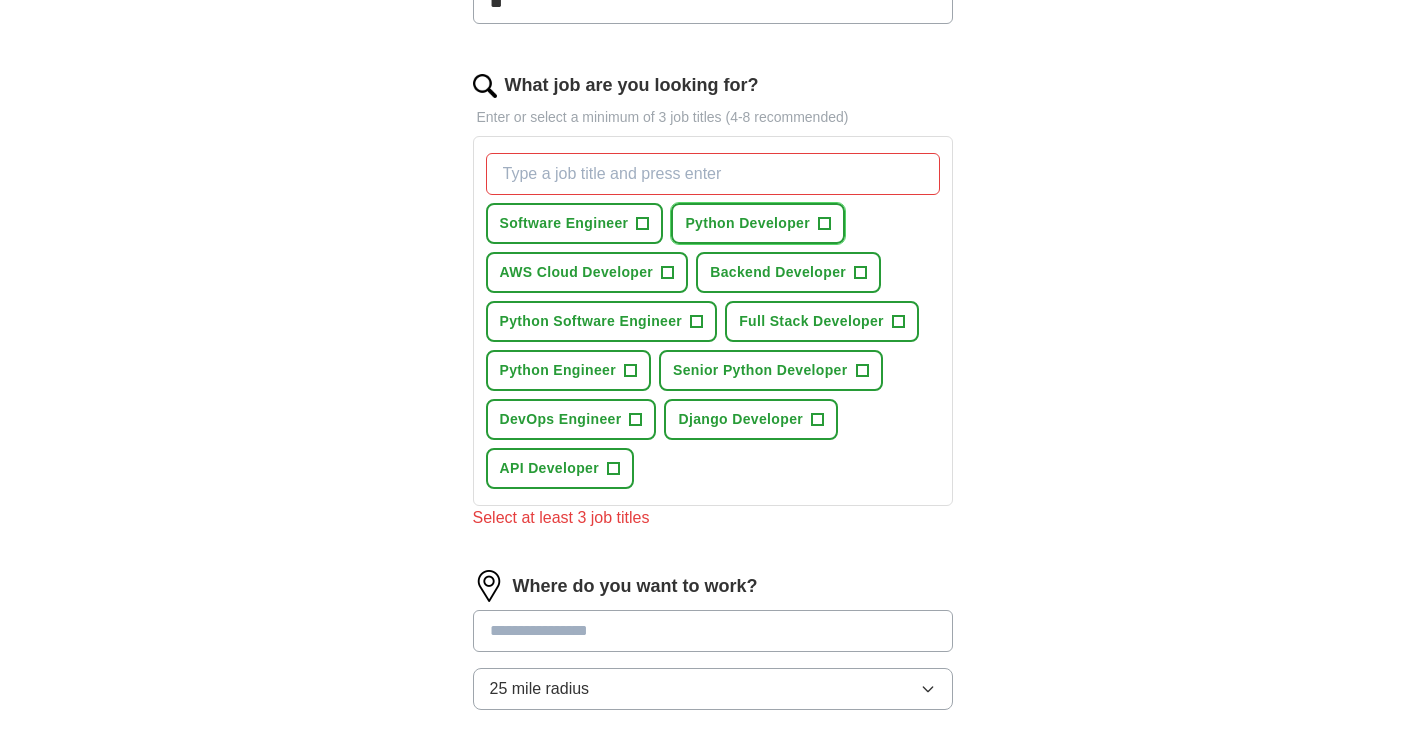 click on "Python Developer" at bounding box center [747, 223] 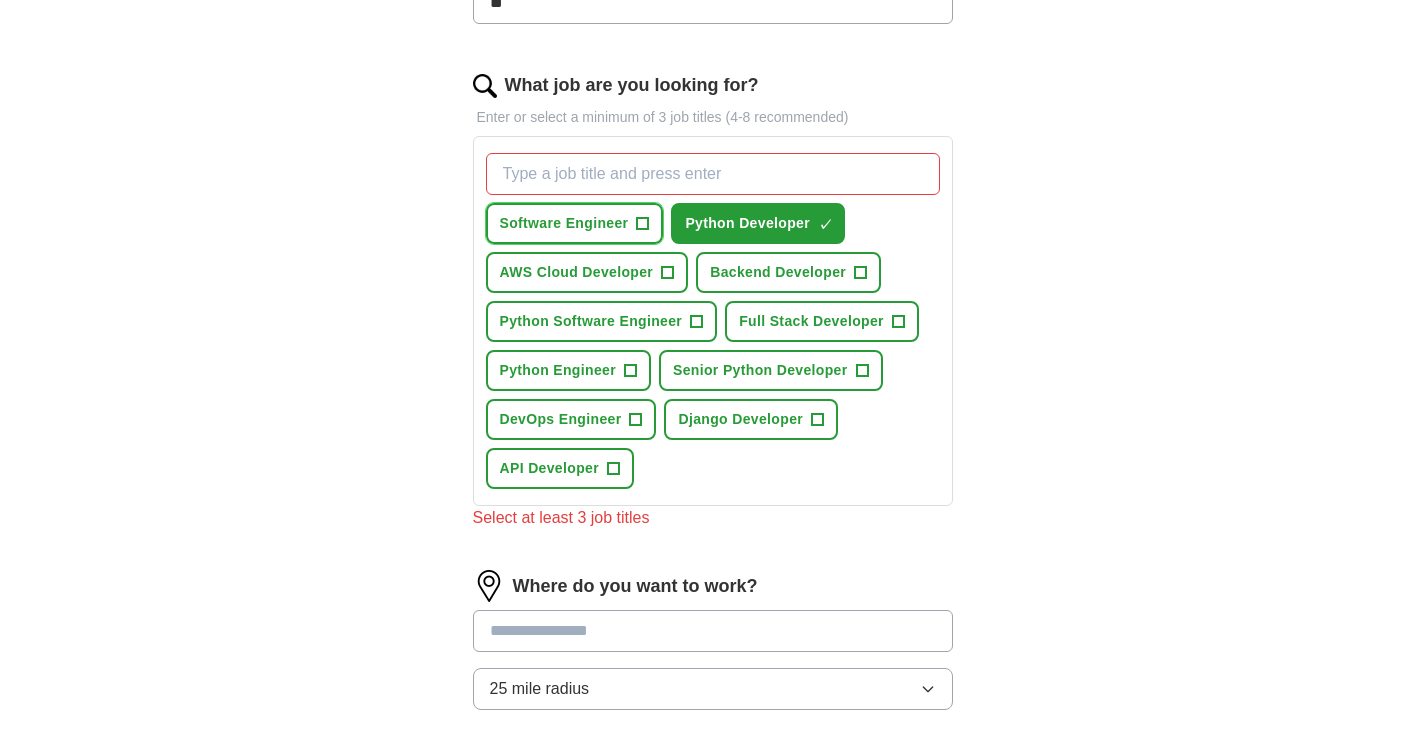 click on "Software Engineer" at bounding box center (564, 223) 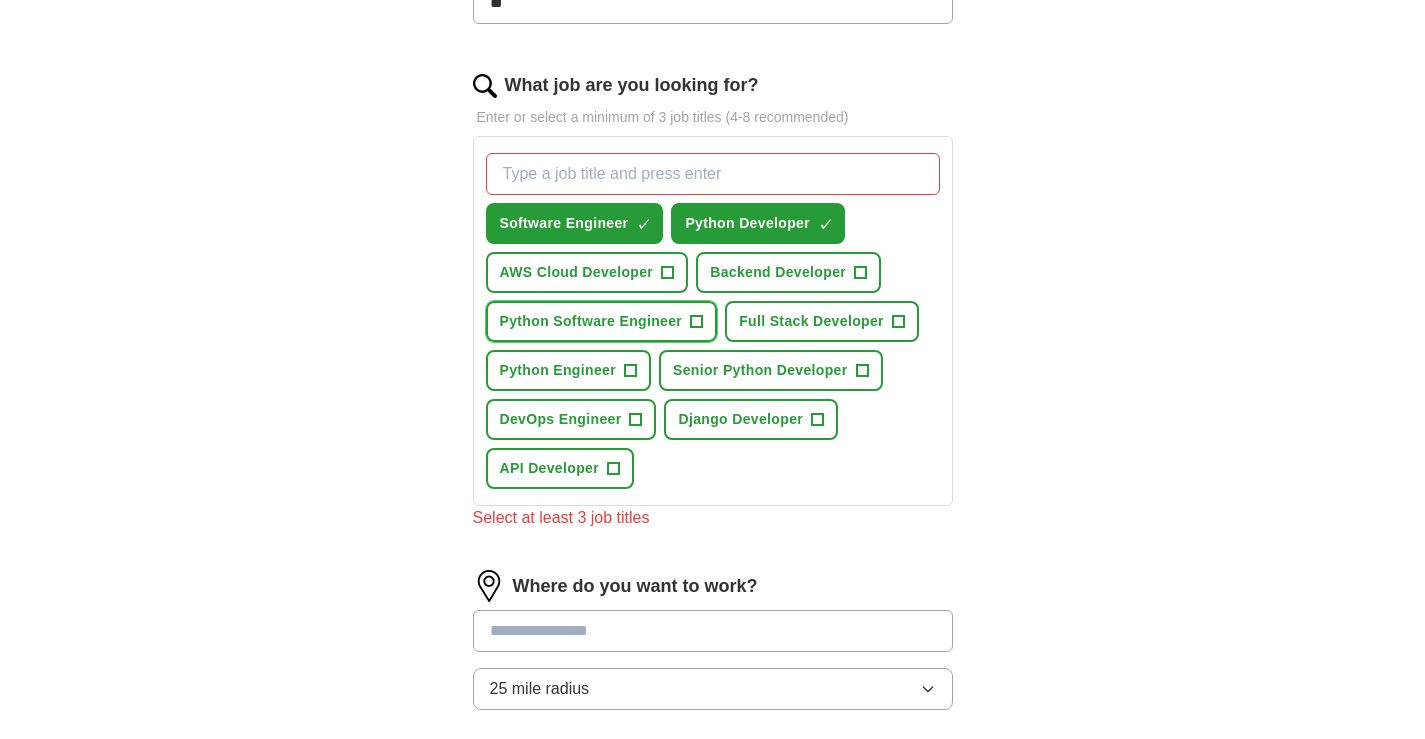 click on "Python Software Engineer +" at bounding box center (602, 321) 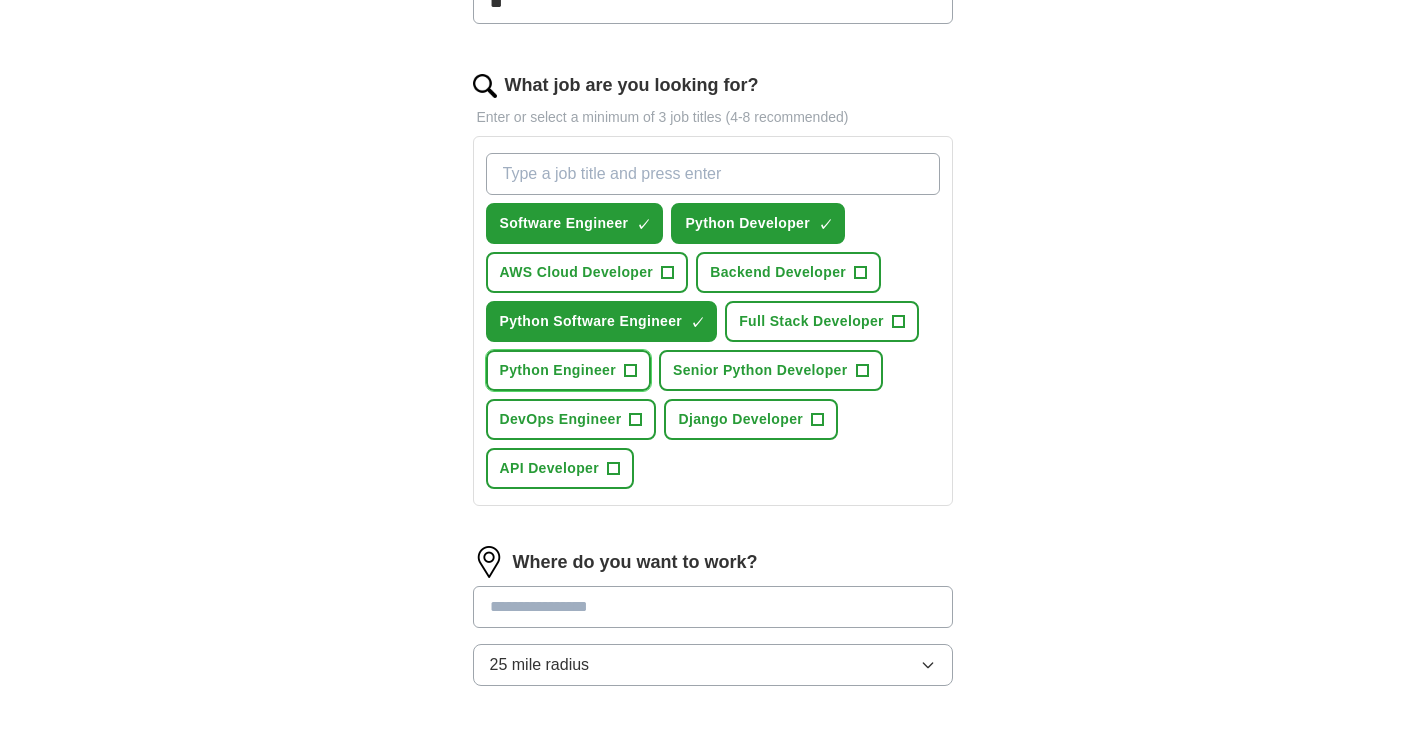 click on "Python Engineer" at bounding box center (558, 370) 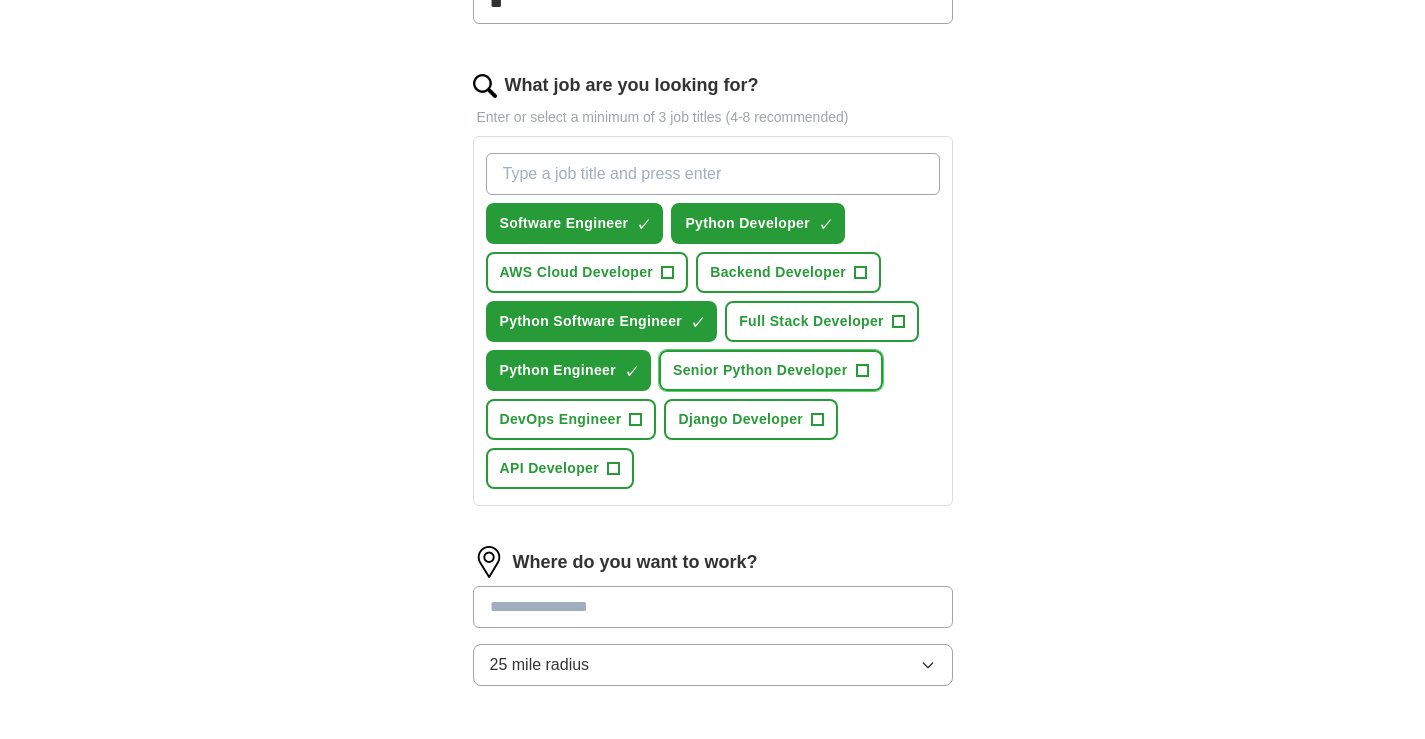 click on "Senior Python Developer" at bounding box center (760, 370) 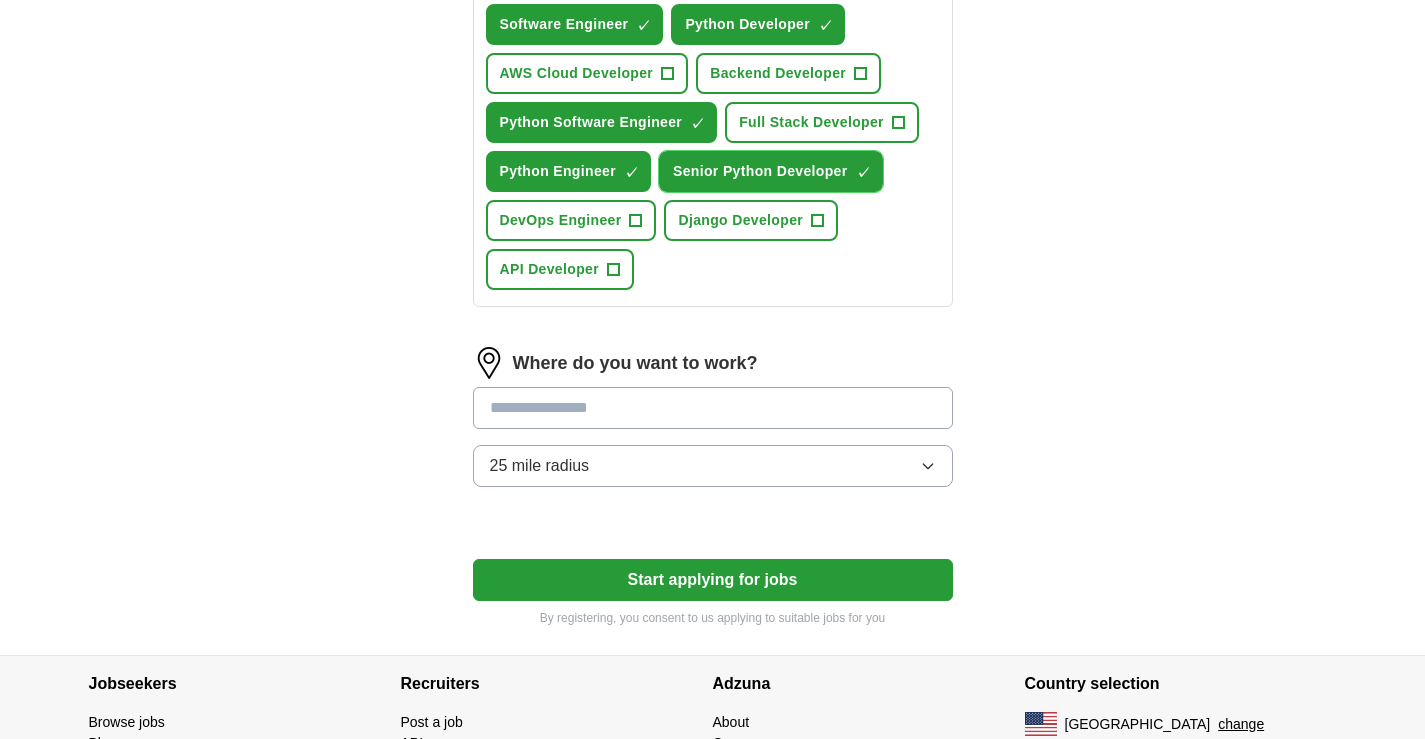 scroll, scrollTop: 800, scrollLeft: 0, axis: vertical 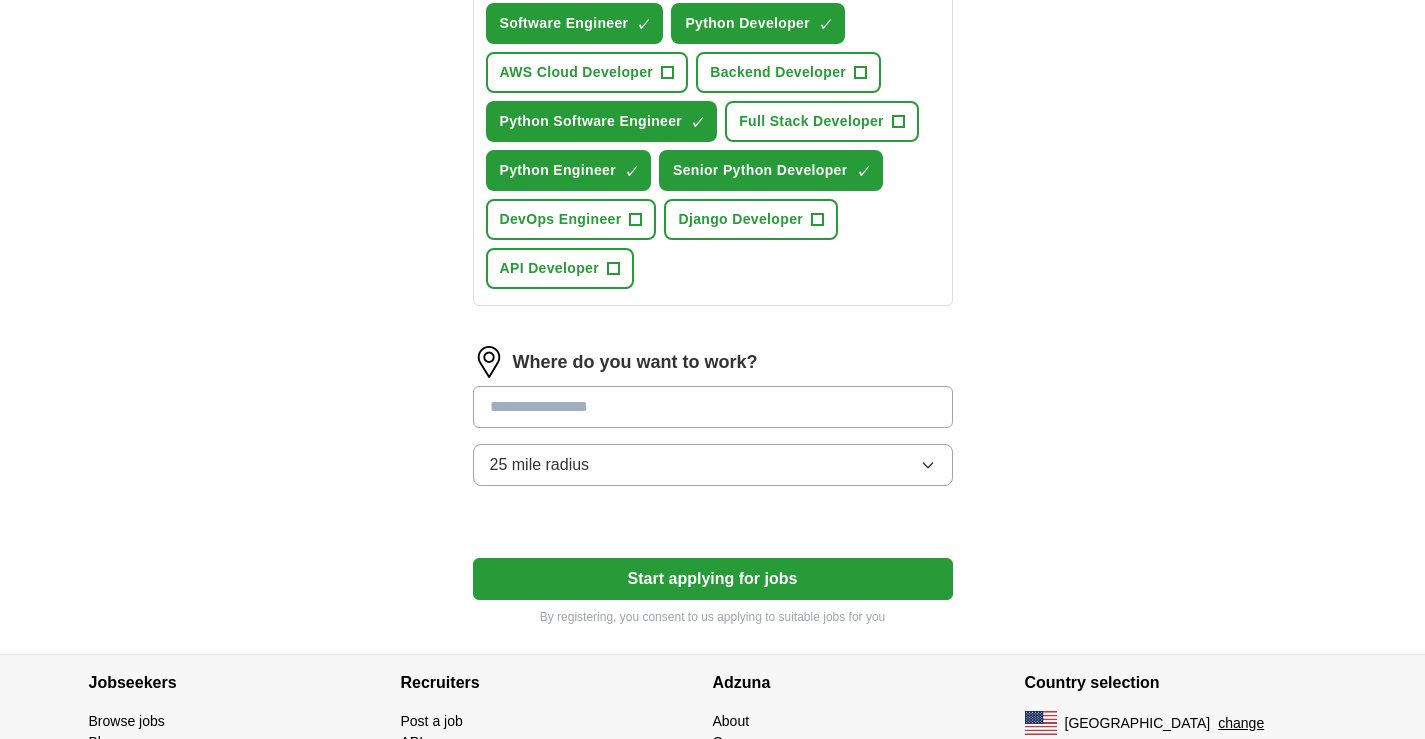 click at bounding box center [713, 407] 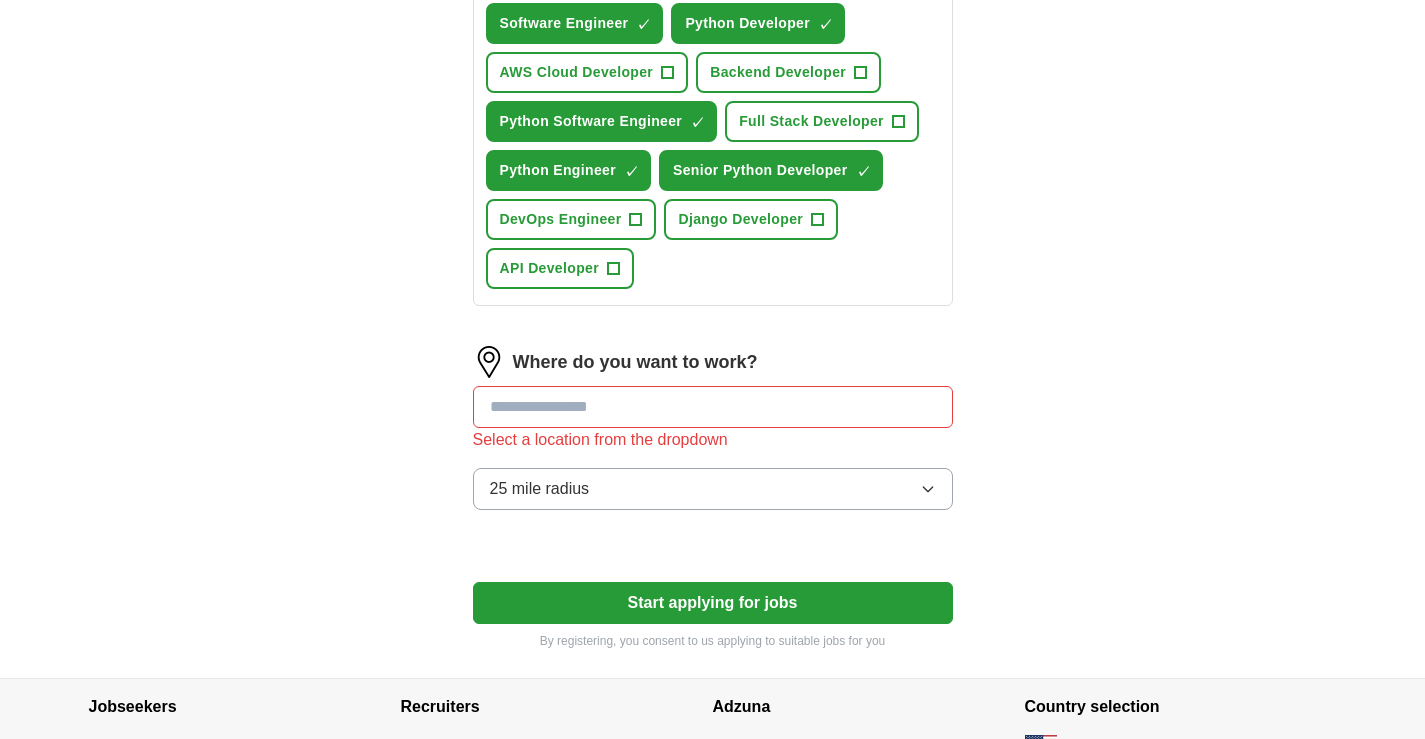 click on "ApplyIQ Let  ApplyIQ  do the hard work of searching and applying for jobs. Just tell us what you're looking for, and we'll do the rest. Select a resume Swetha_R_Python.pdf [DATE] 20:28 Upload a different  resume By uploading your  resume  you agree to our   T&Cs   and   Privacy Notice . First Name ****** Last Name ** What job are you looking for? Enter or select a minimum of 3 job titles (4-8 recommended) Software Engineer ✓ × Python Developer ✓ × AWS Cloud Developer + Backend Developer + Python Software Engineer ✓ × Full Stack Developer + Python Engineer ✓ × Senior Python Developer ✓ × DevOps Engineer + Django Developer + API Developer + Where do you want to work? Select a location from the dropdown 25 mile radius Start applying for jobs By registering, you consent to us applying to suitable jobs for you" at bounding box center [712, -31] 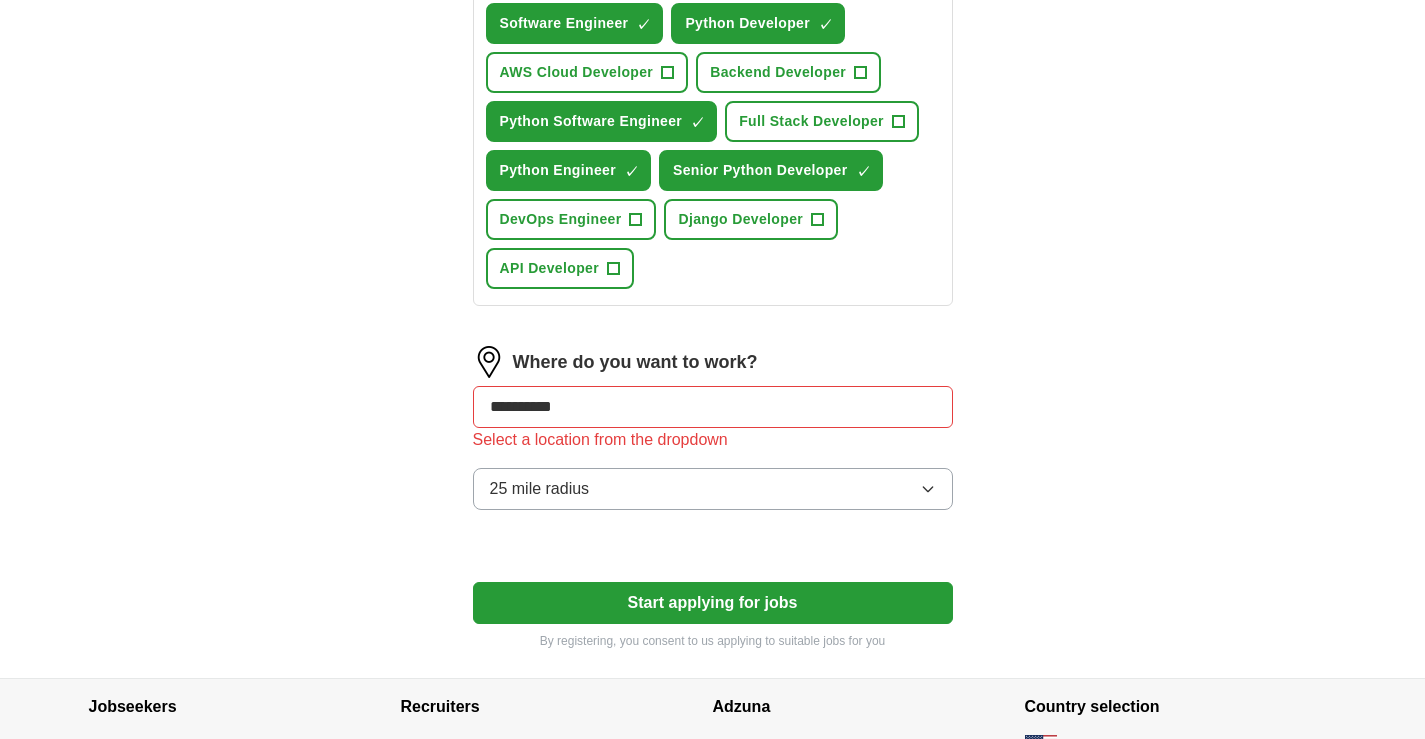 click on "**********" at bounding box center [713, 407] 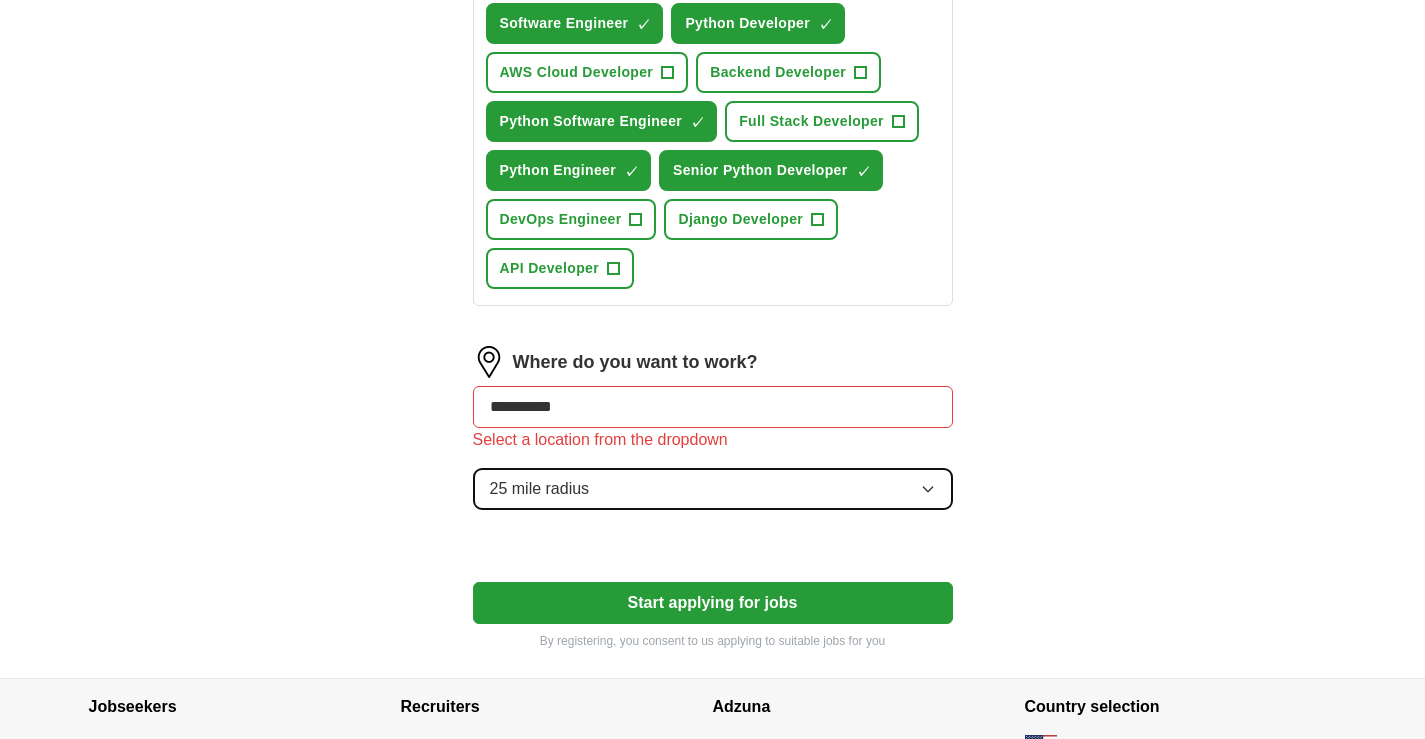 click on "25 mile radius" at bounding box center (713, 489) 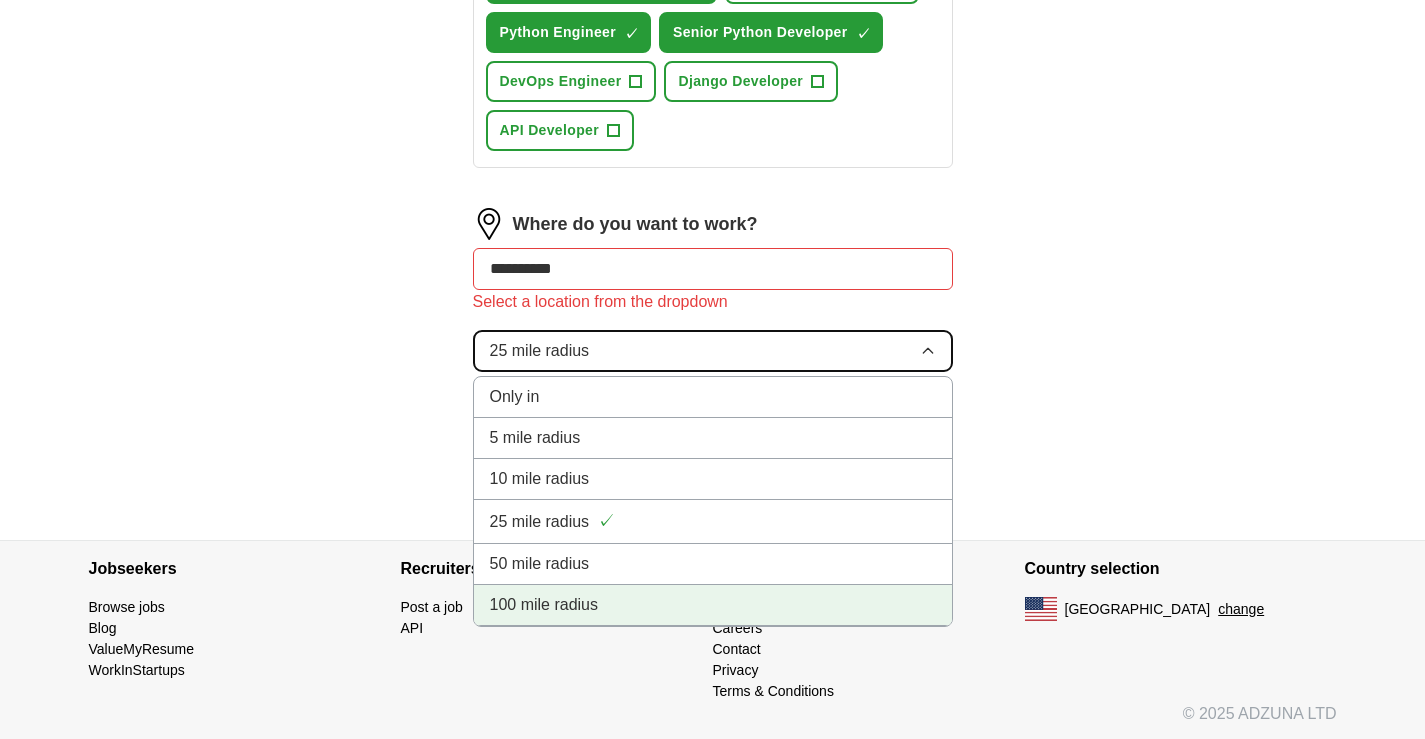 scroll, scrollTop: 941, scrollLeft: 0, axis: vertical 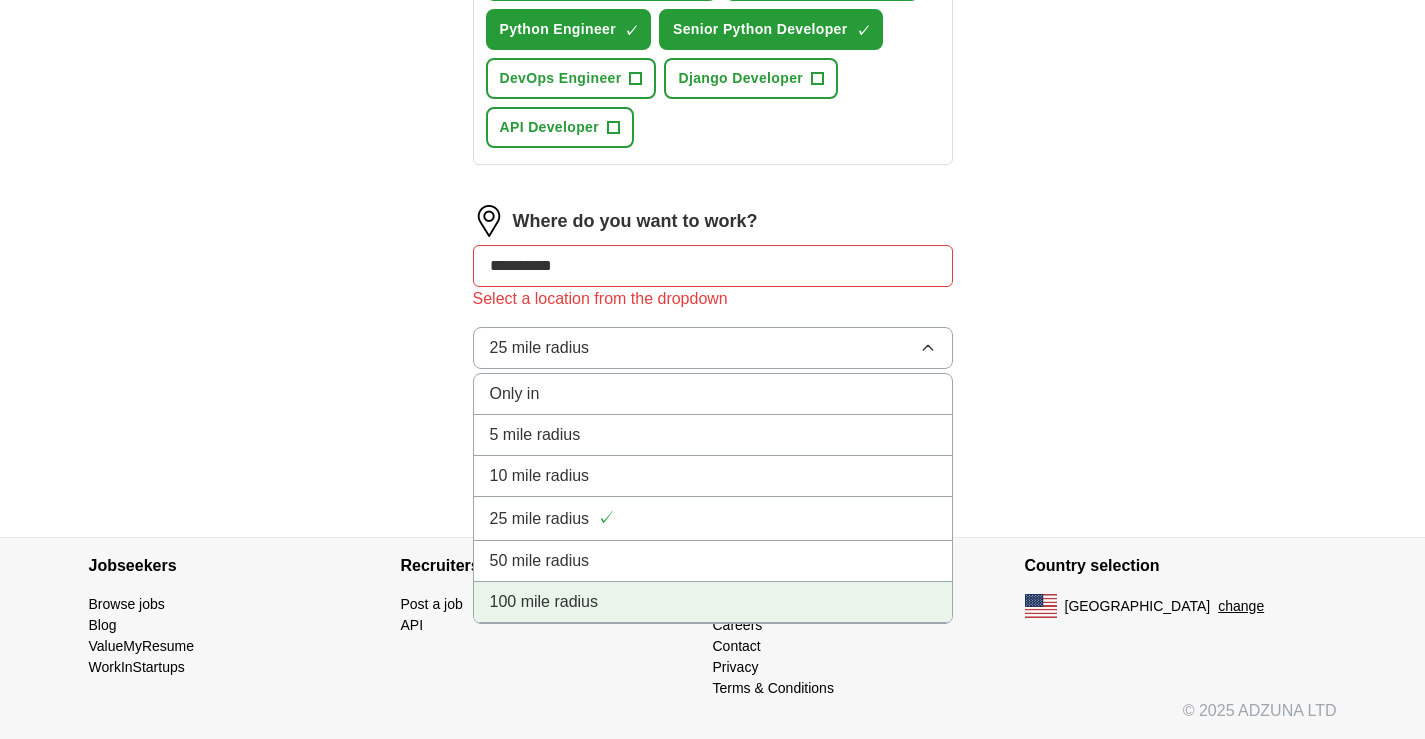 click on "100 mile radius" at bounding box center (544, 602) 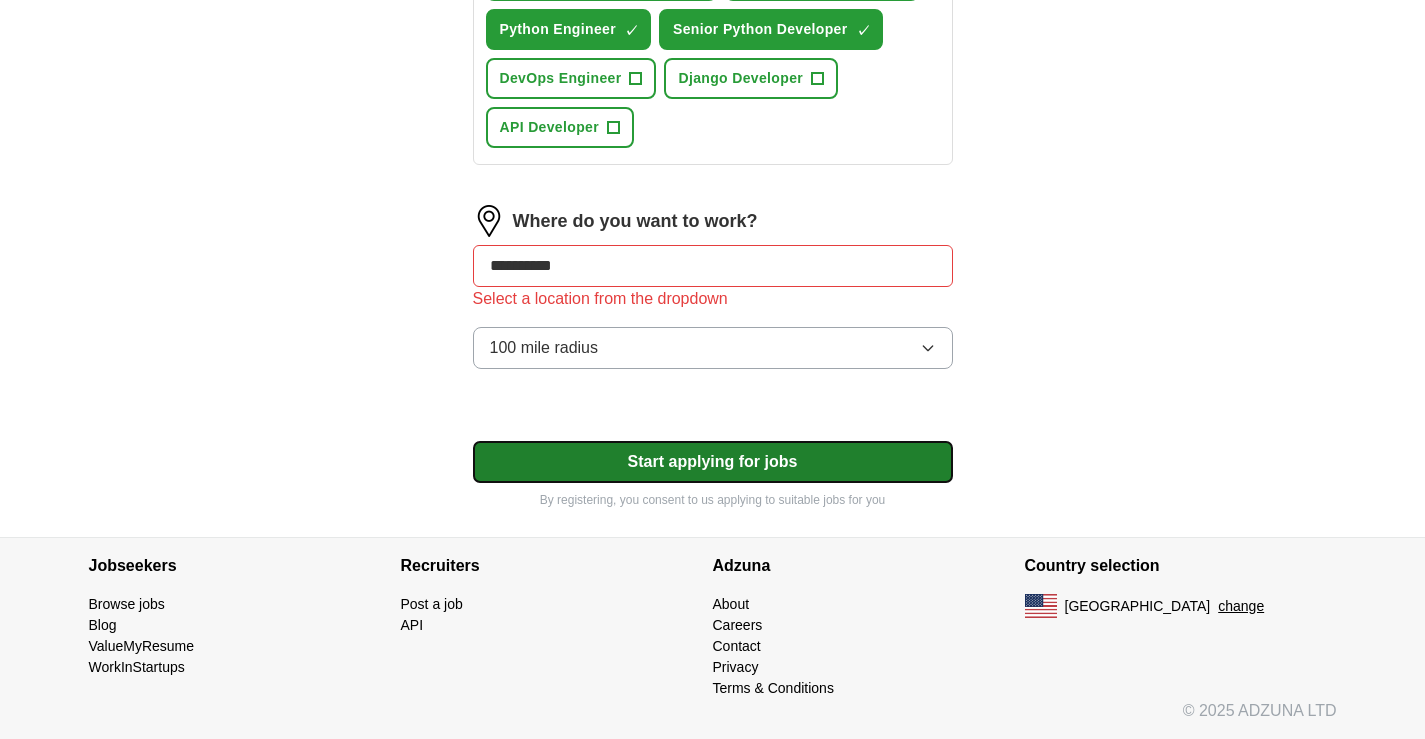click on "Start applying for jobs" at bounding box center [713, 462] 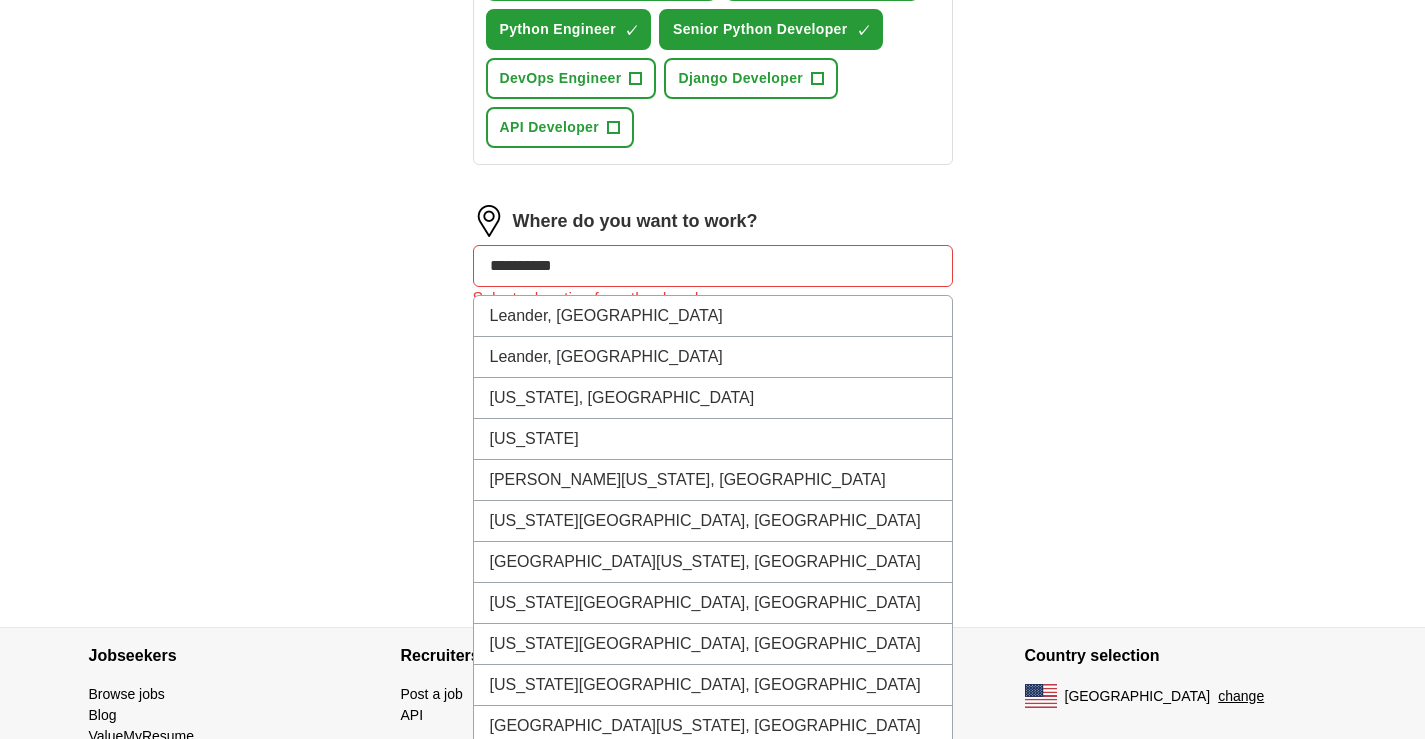 click on "**********" at bounding box center (713, 266) 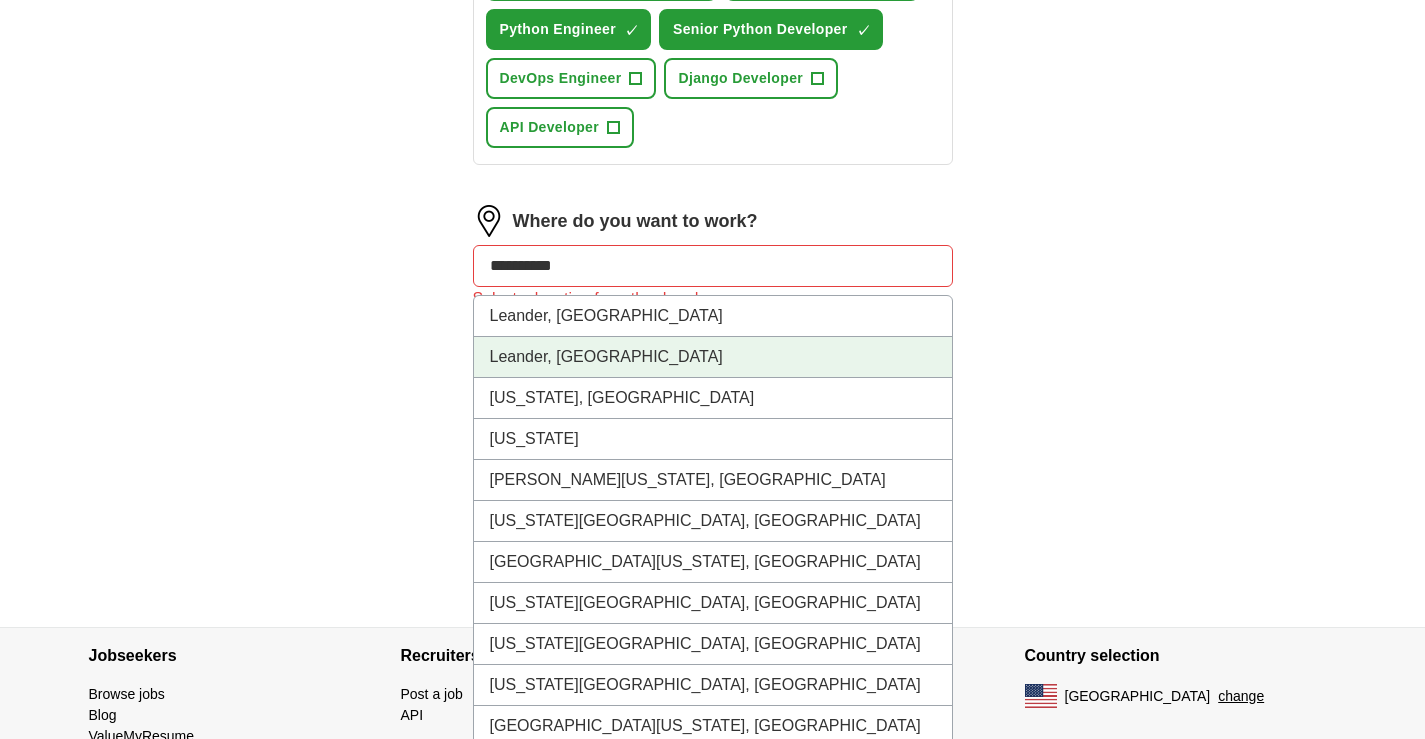 click on "Leander, [GEOGRAPHIC_DATA]" at bounding box center [713, 357] 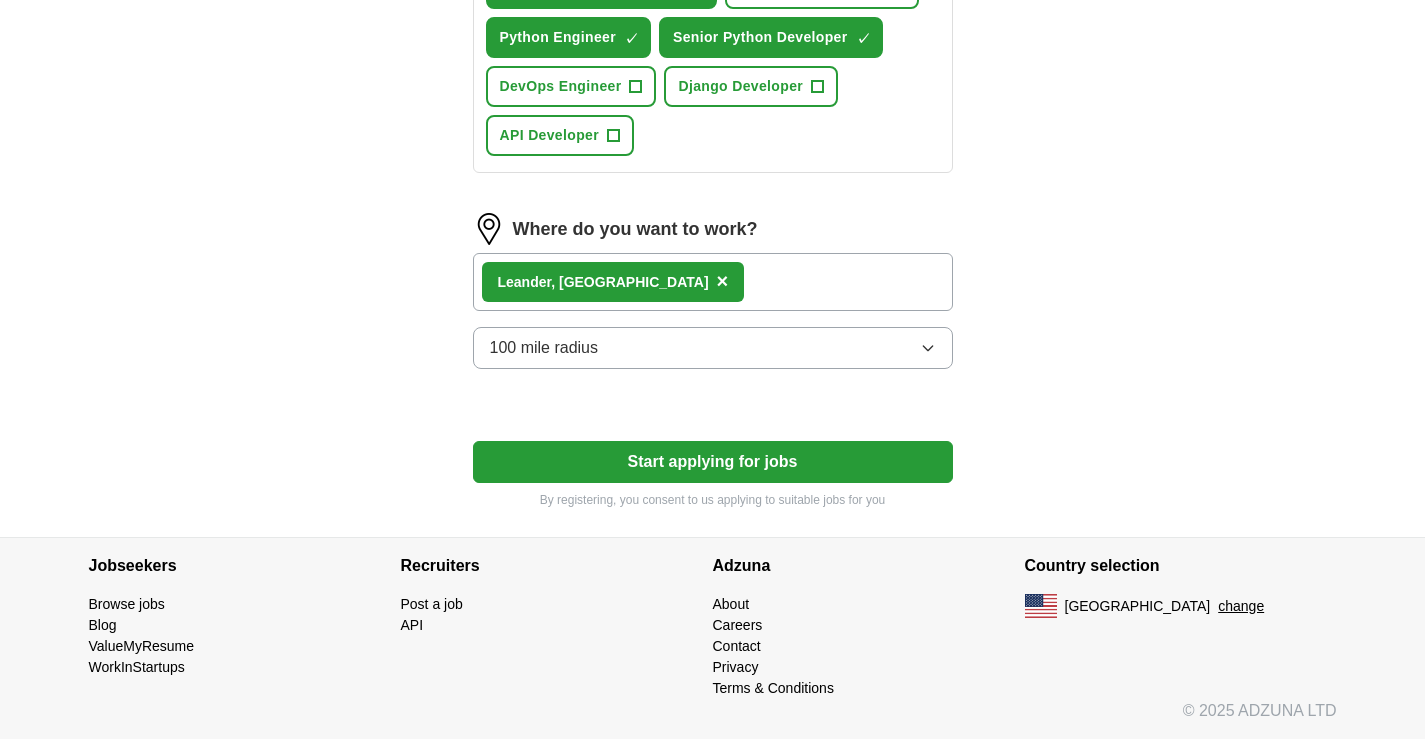 scroll, scrollTop: 933, scrollLeft: 0, axis: vertical 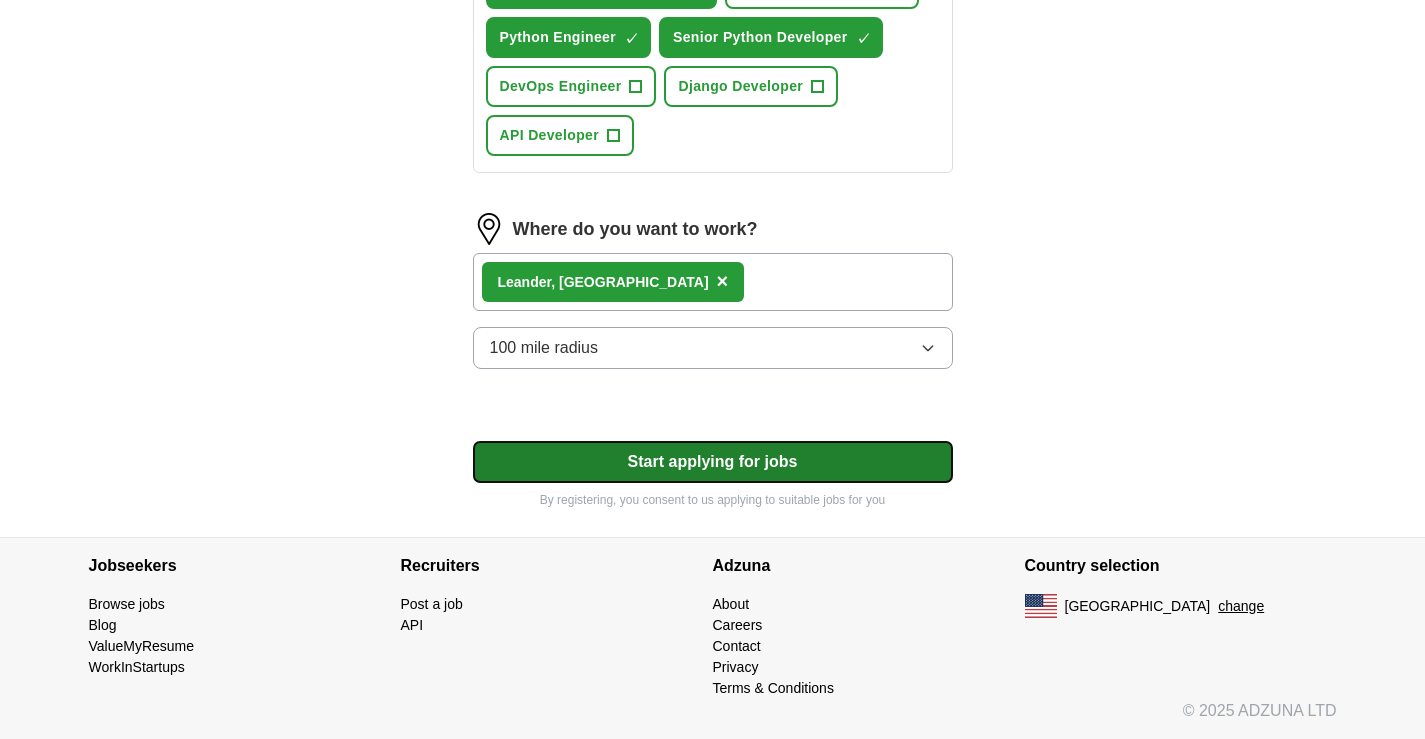 click on "Start applying for jobs" at bounding box center [713, 462] 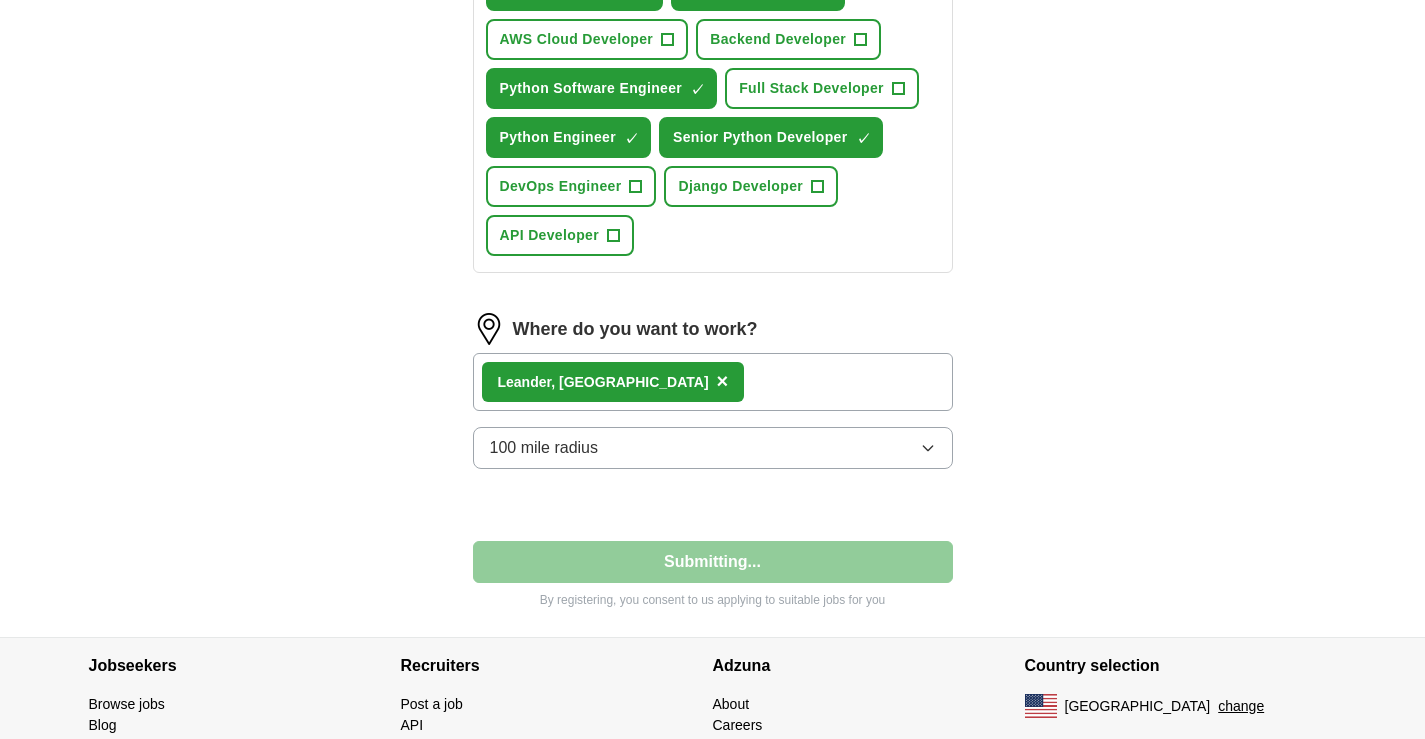select on "**" 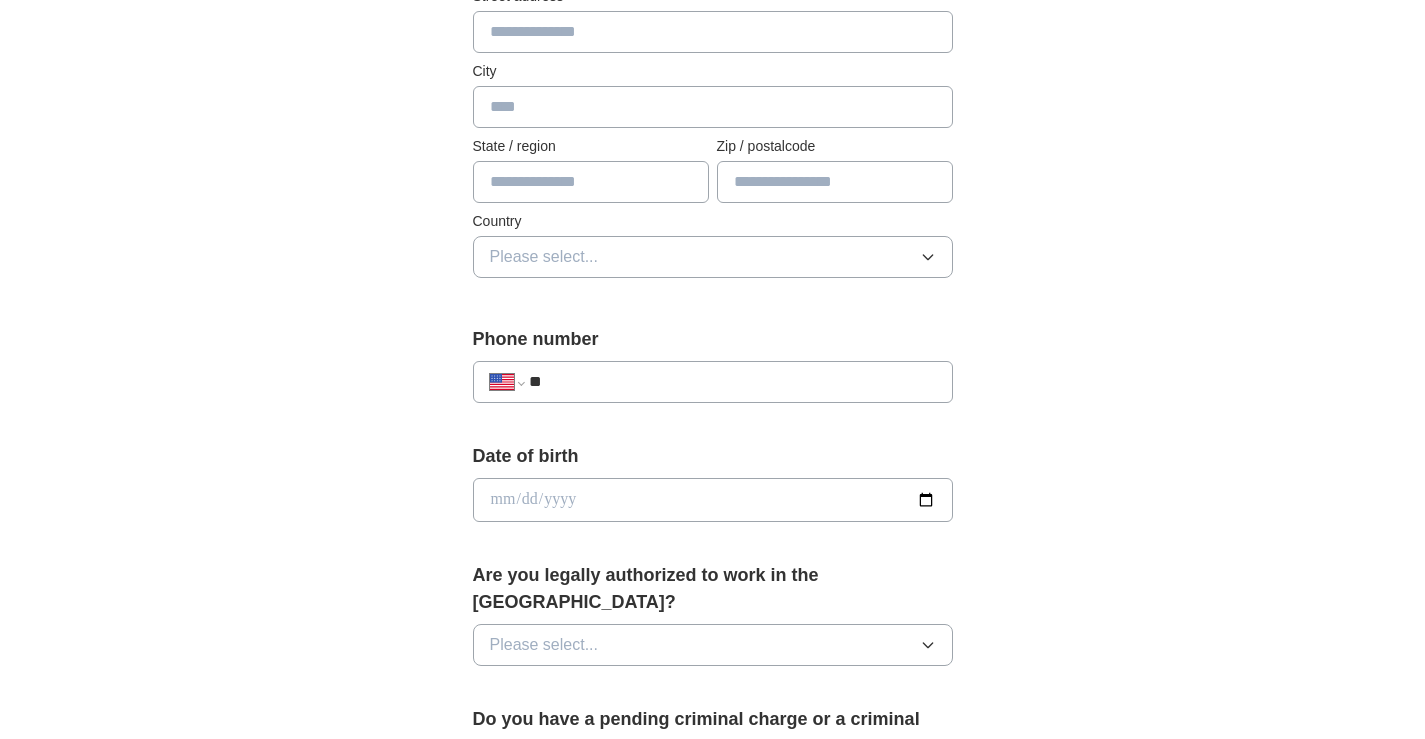 scroll, scrollTop: 300, scrollLeft: 0, axis: vertical 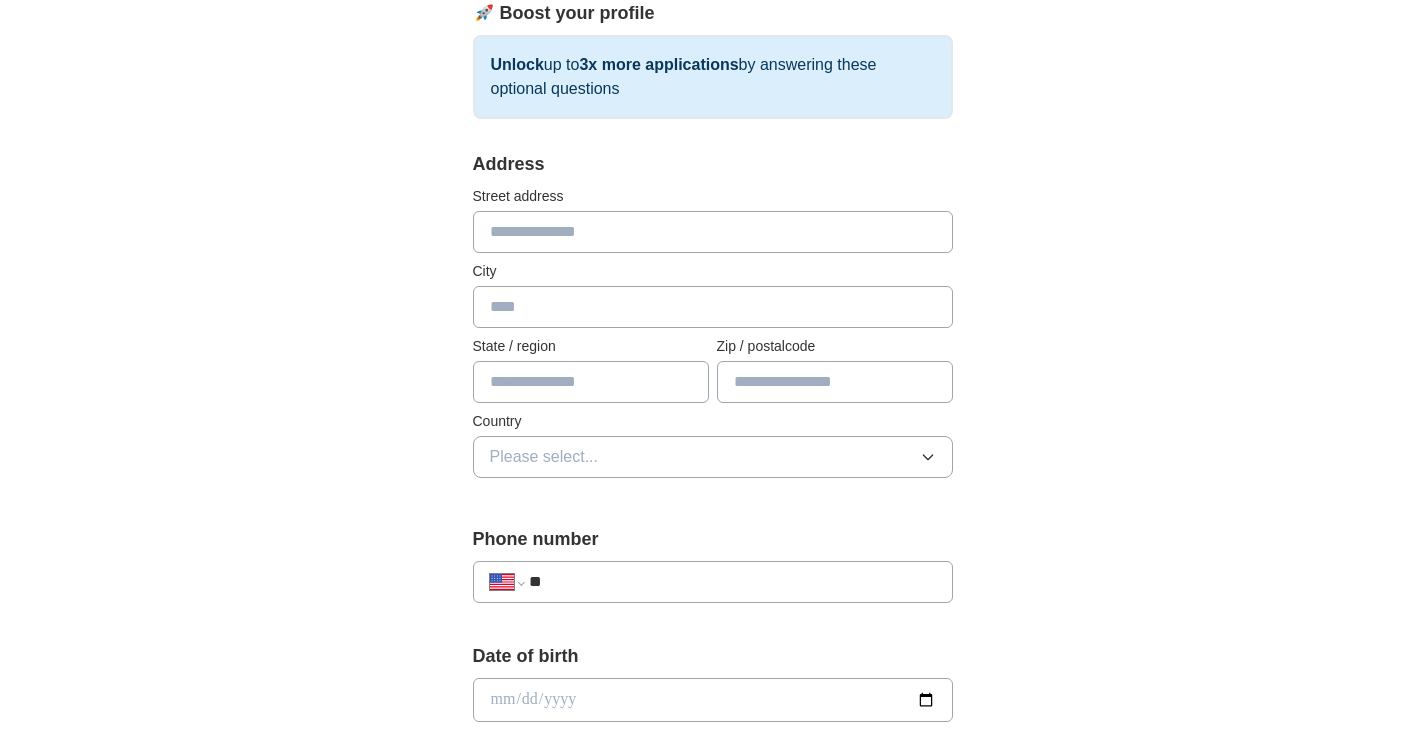 drag, startPoint x: 566, startPoint y: 238, endPoint x: 580, endPoint y: 241, distance: 14.3178215 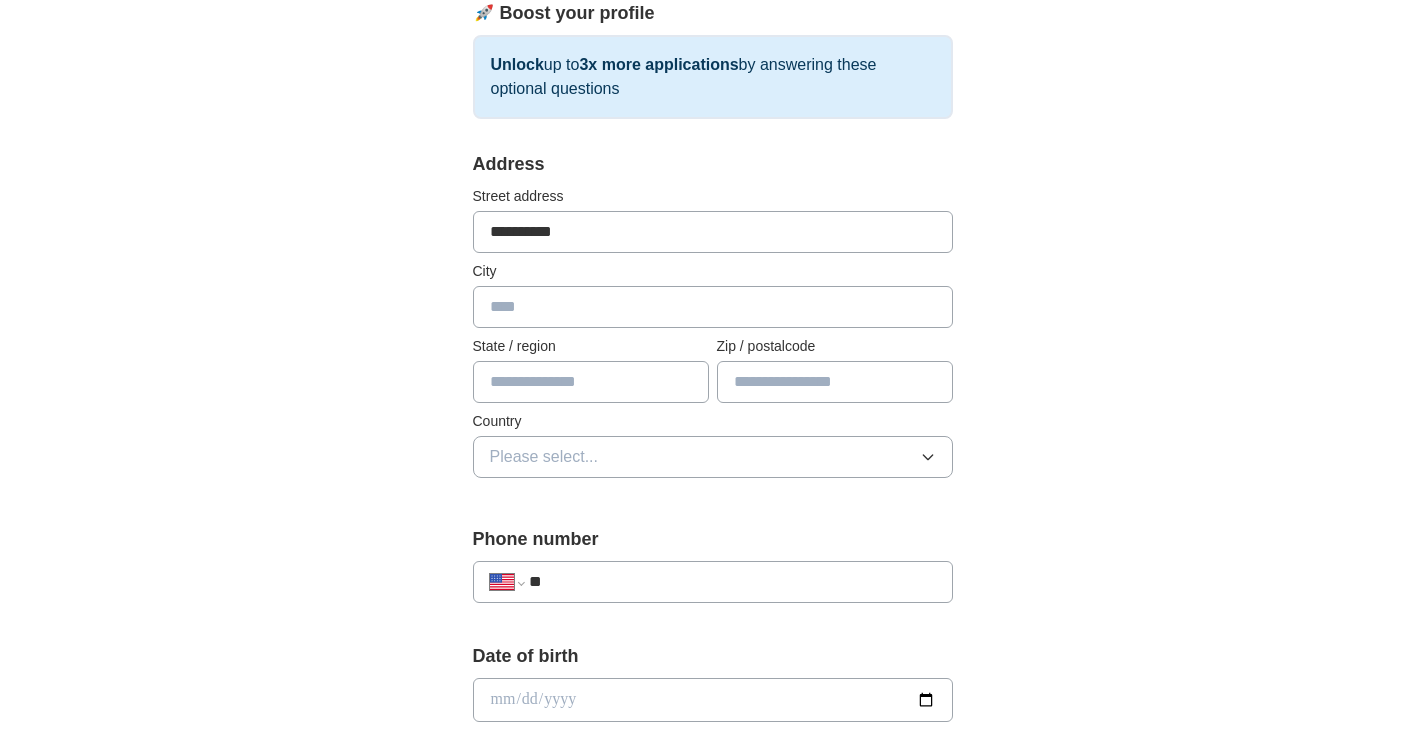 type on "**********" 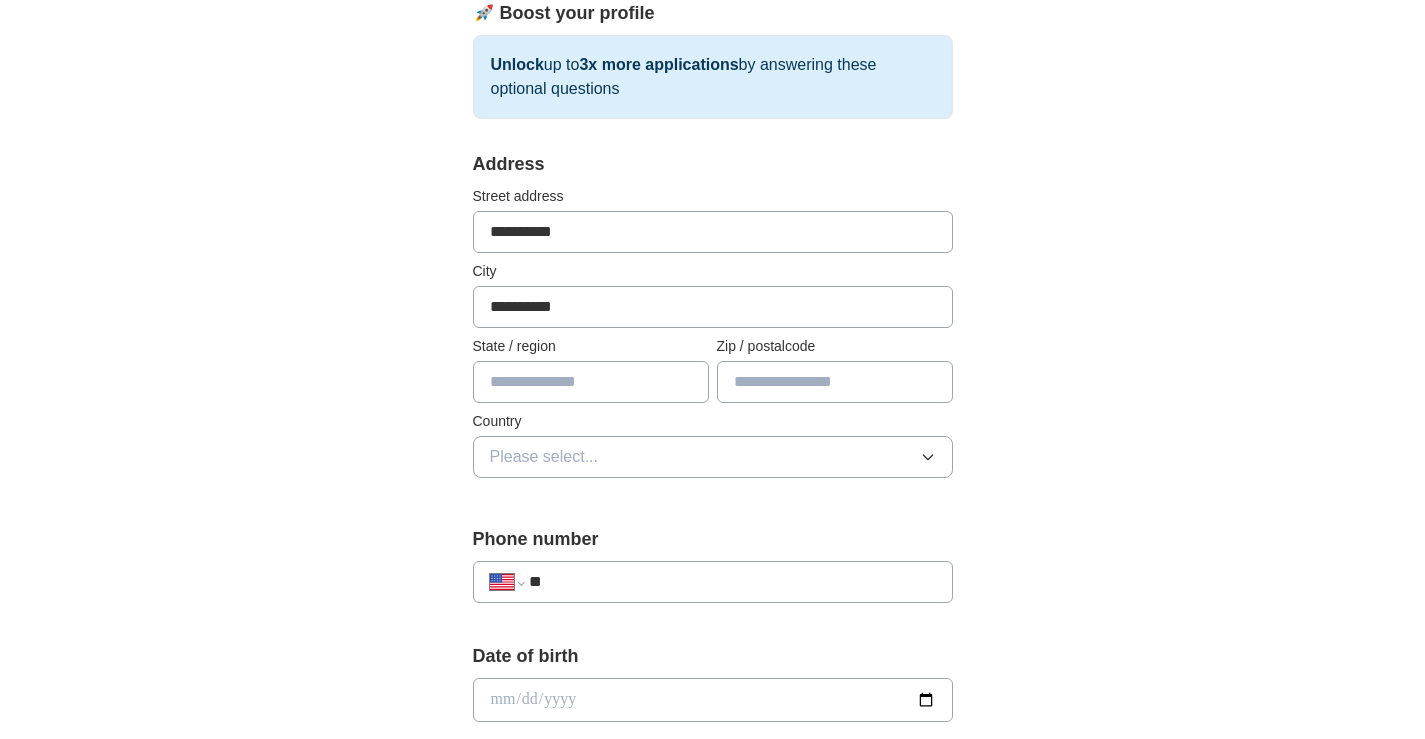 type on "*****" 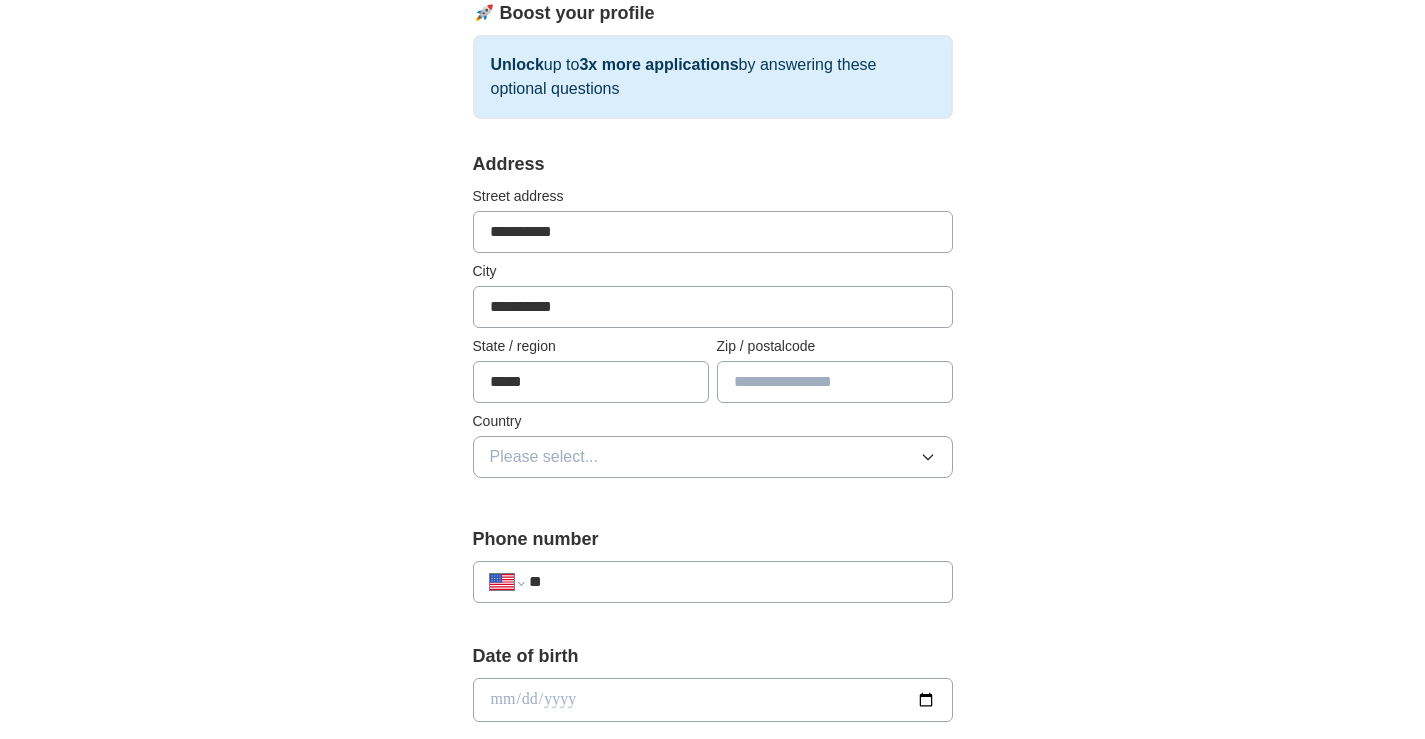 type on "*****" 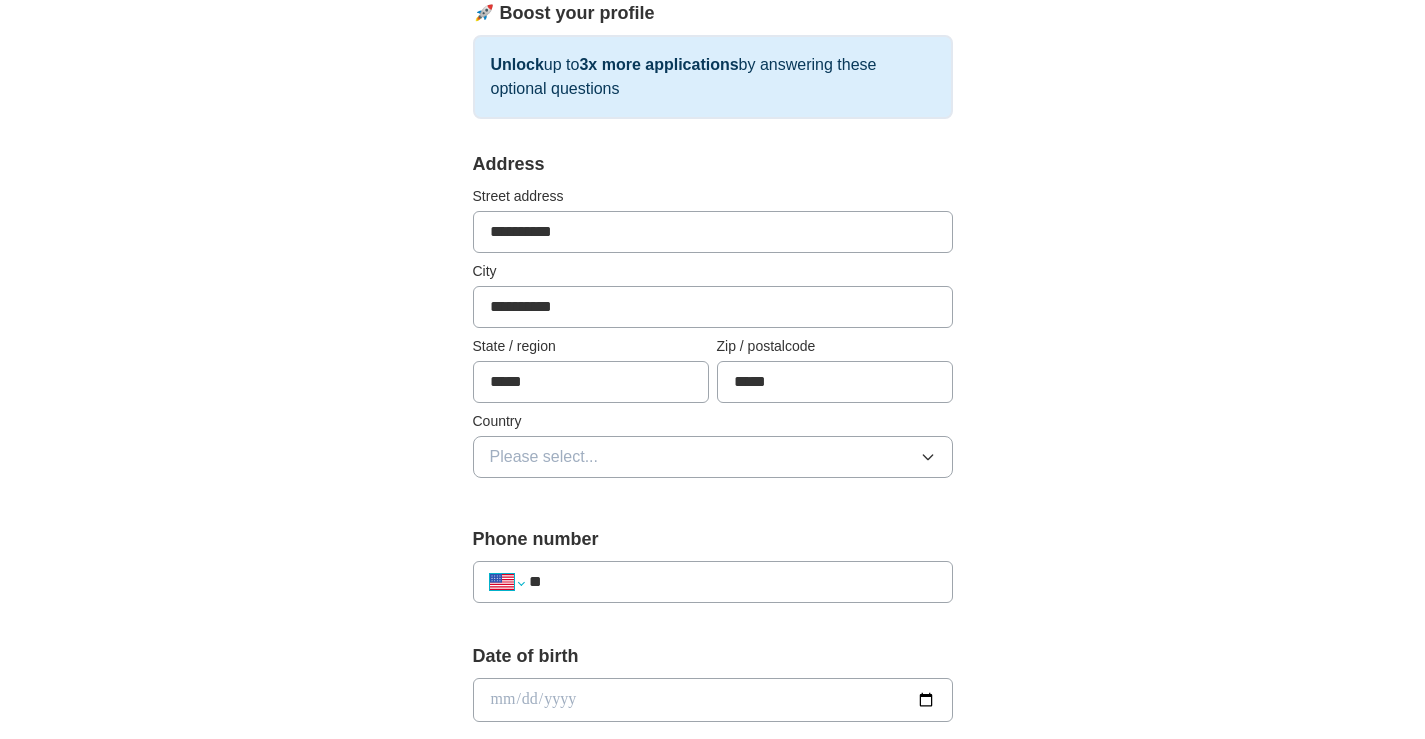 select on "**" 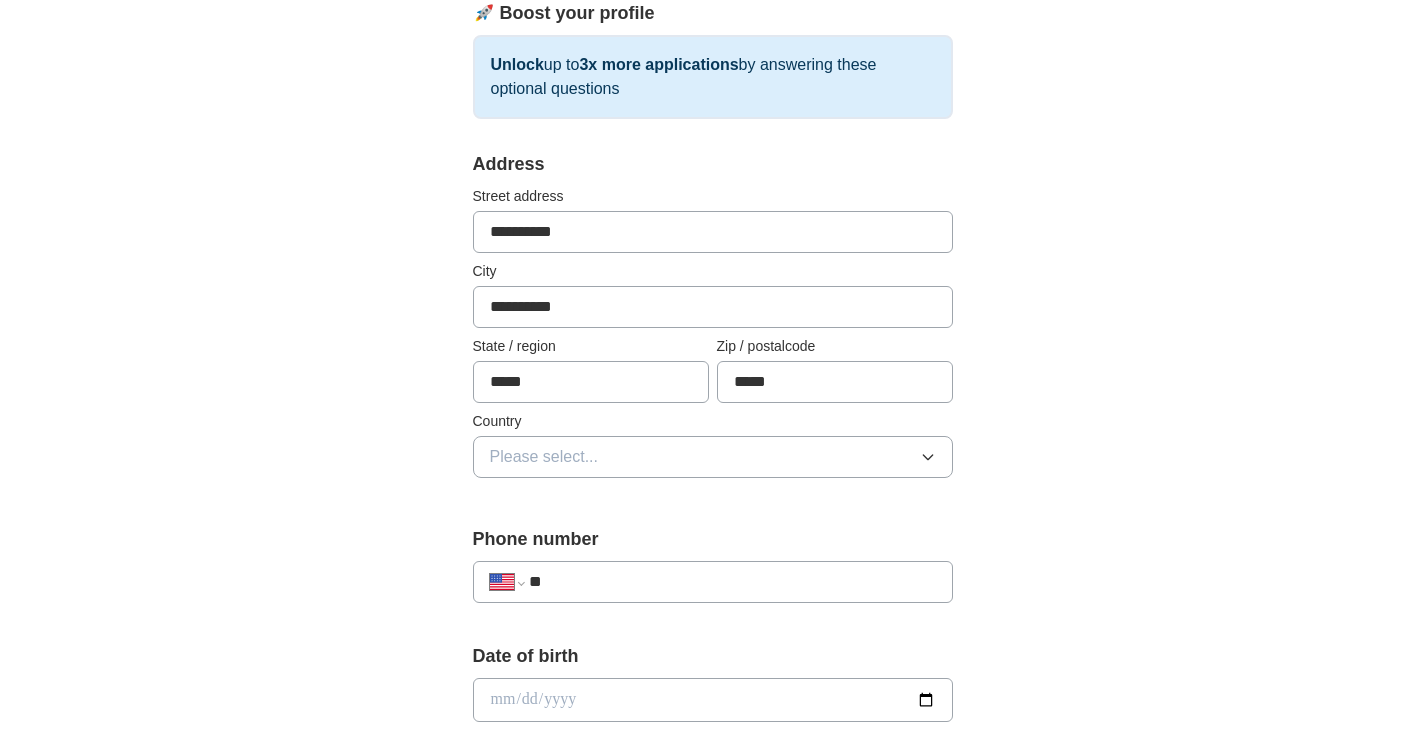 type on "***" 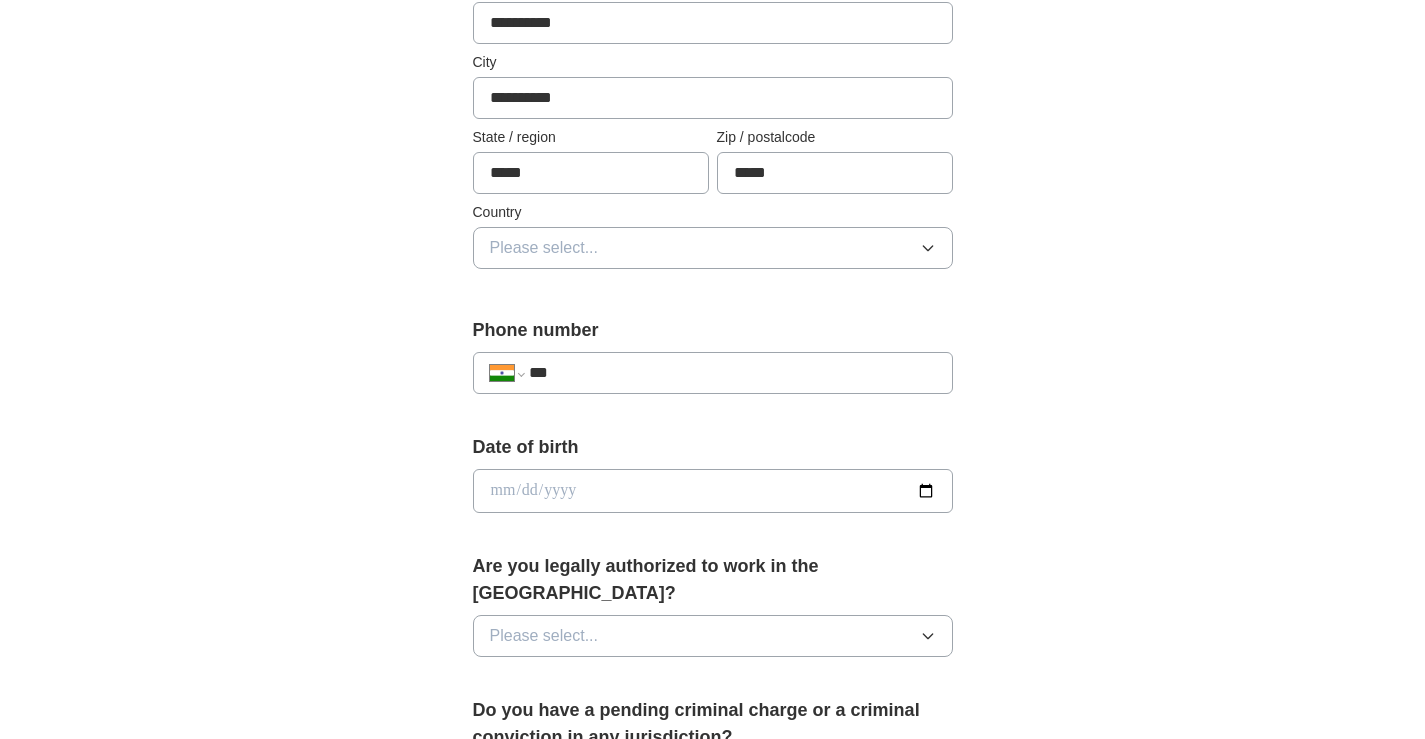 scroll, scrollTop: 600, scrollLeft: 0, axis: vertical 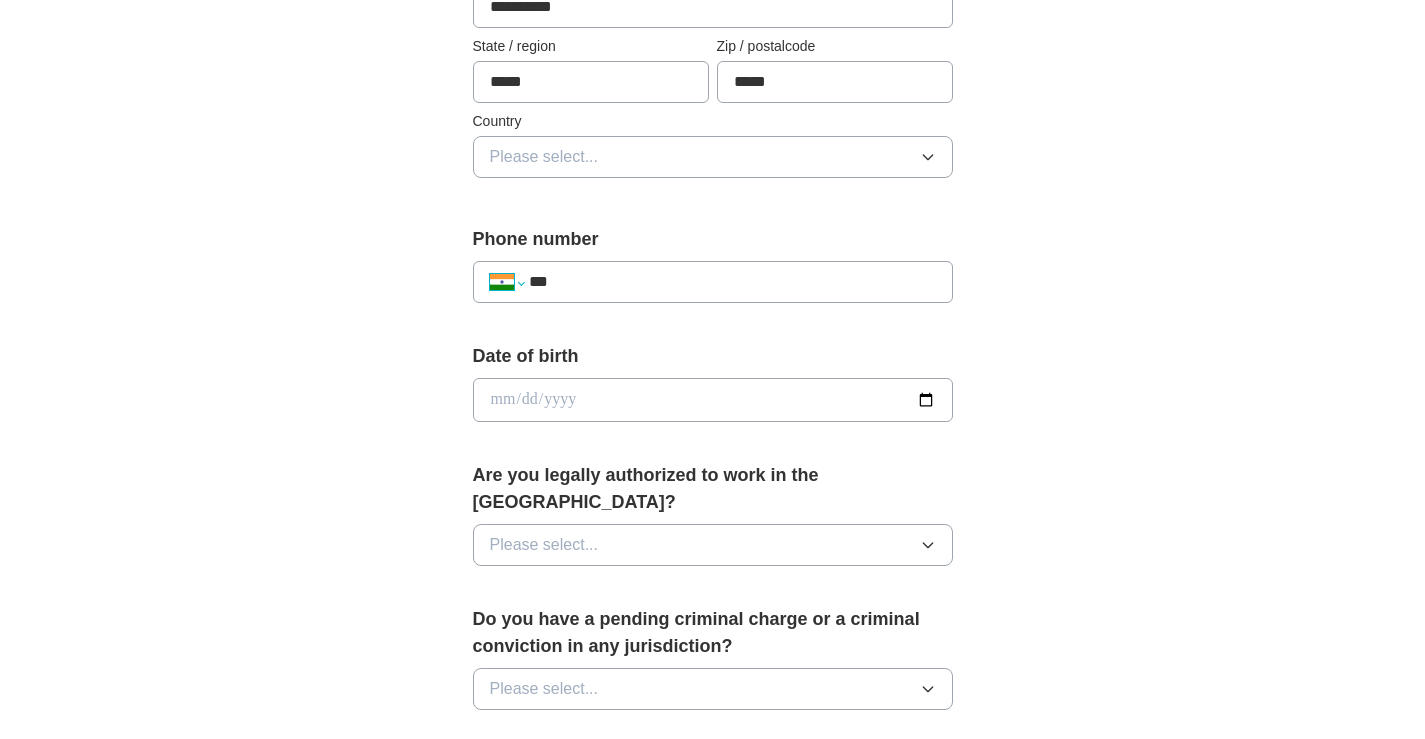 click on "**********" at bounding box center (507, 282) 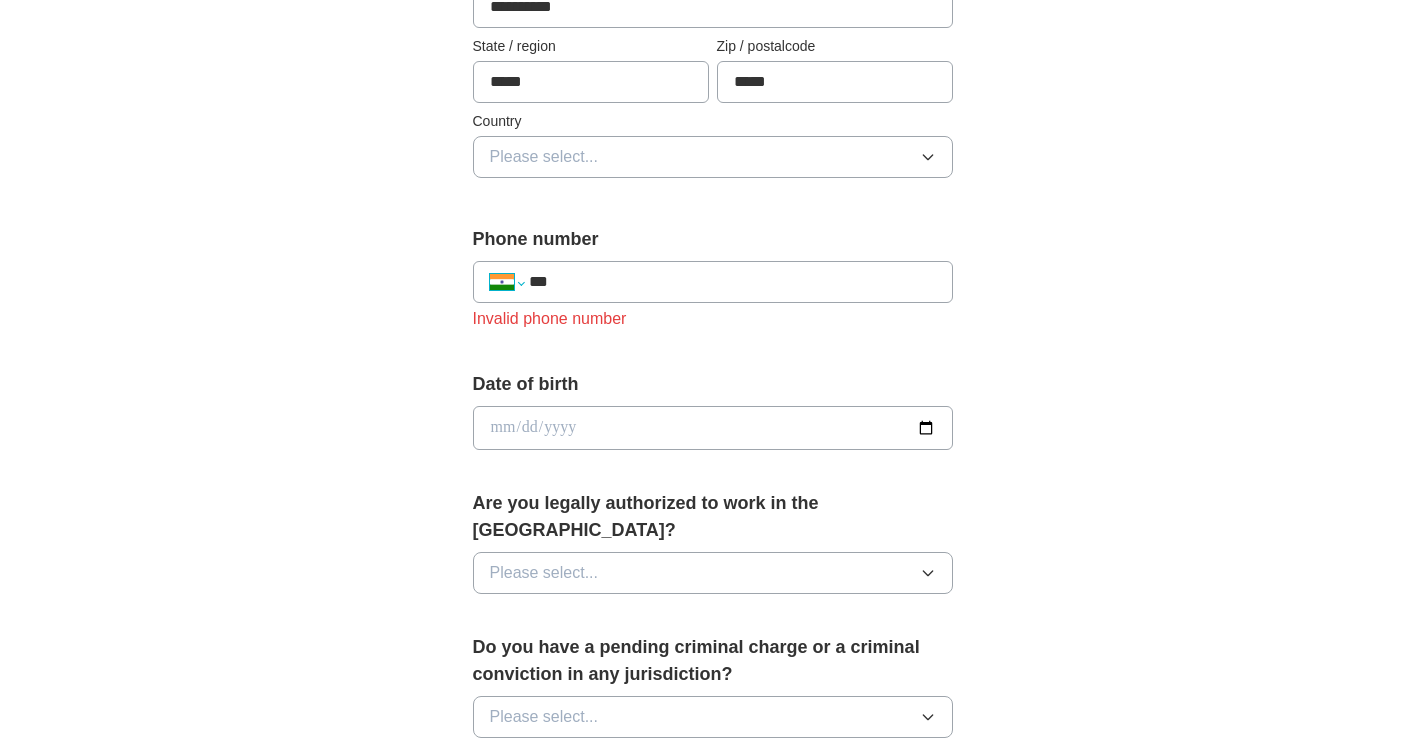 select on "**" 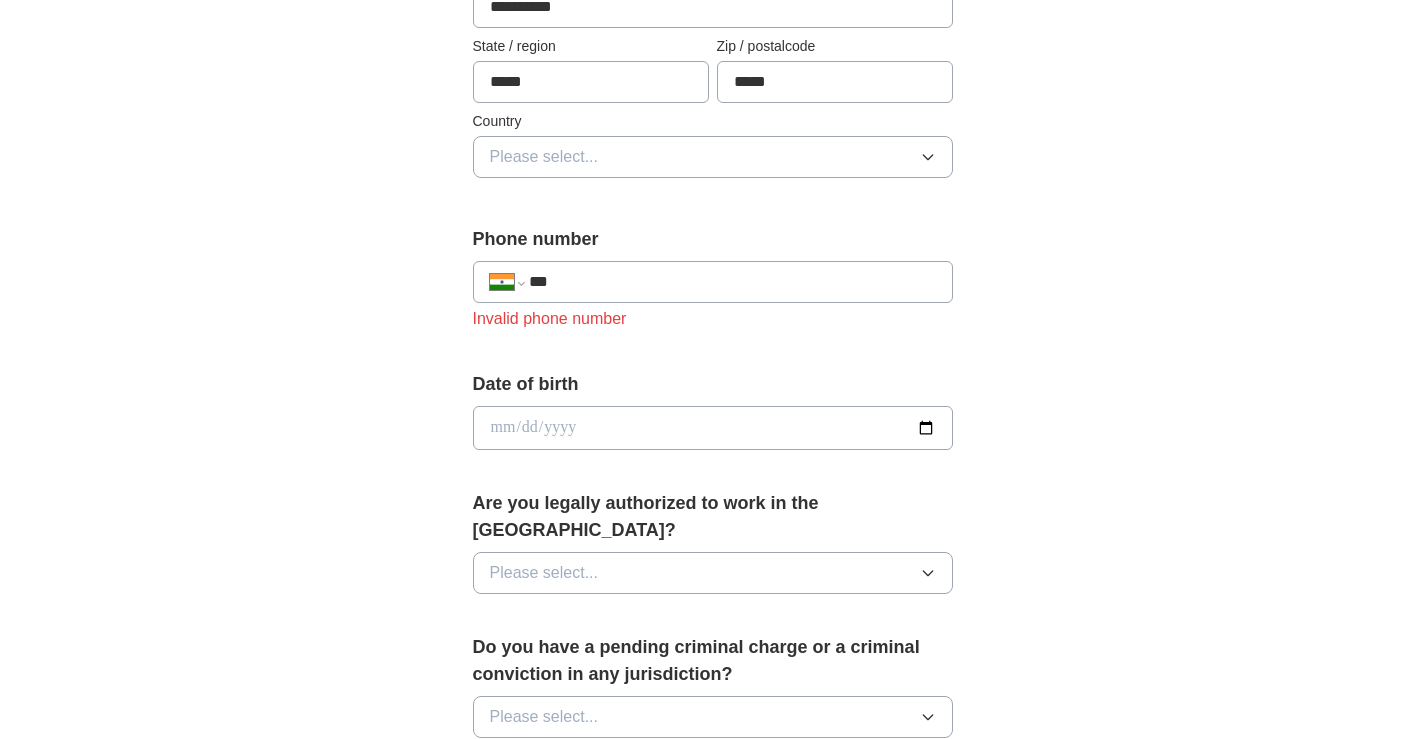 click on "**********" at bounding box center [507, 282] 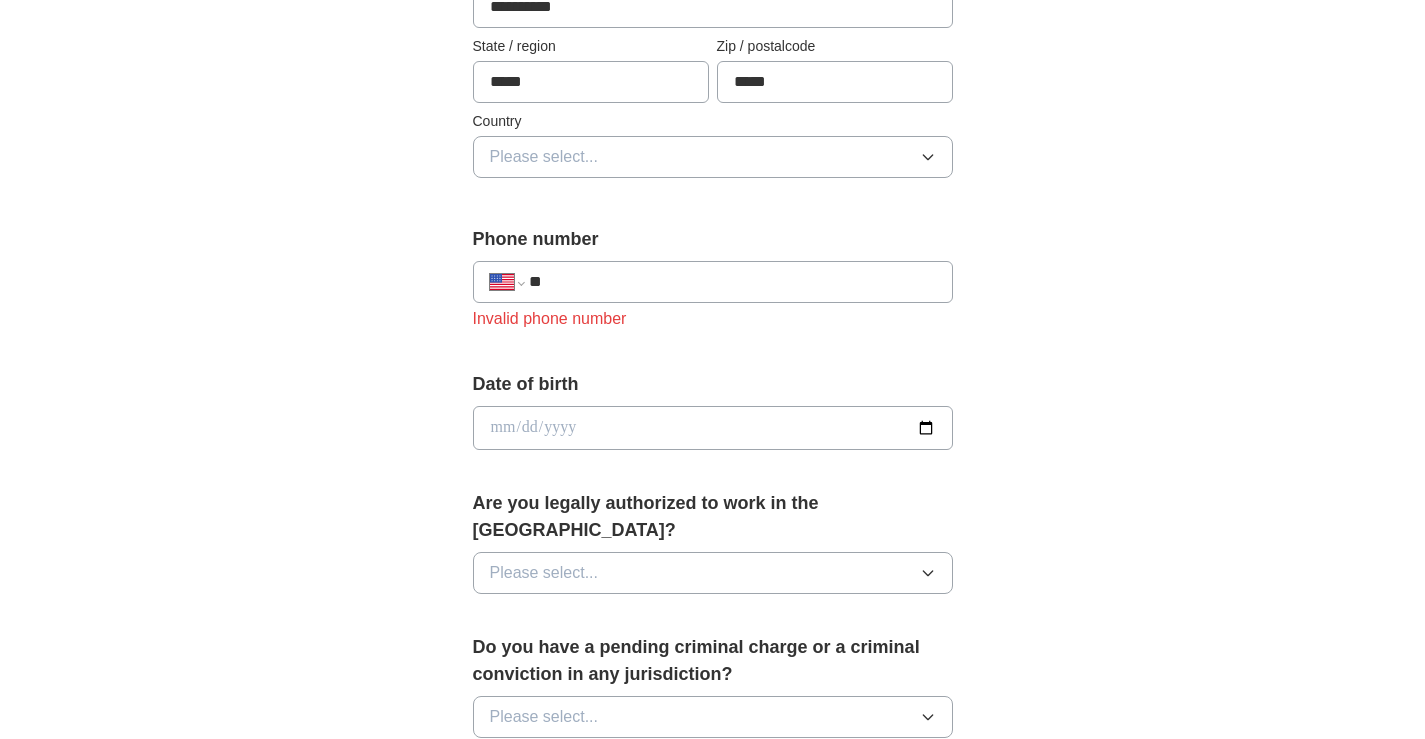 click on "**" at bounding box center [732, 282] 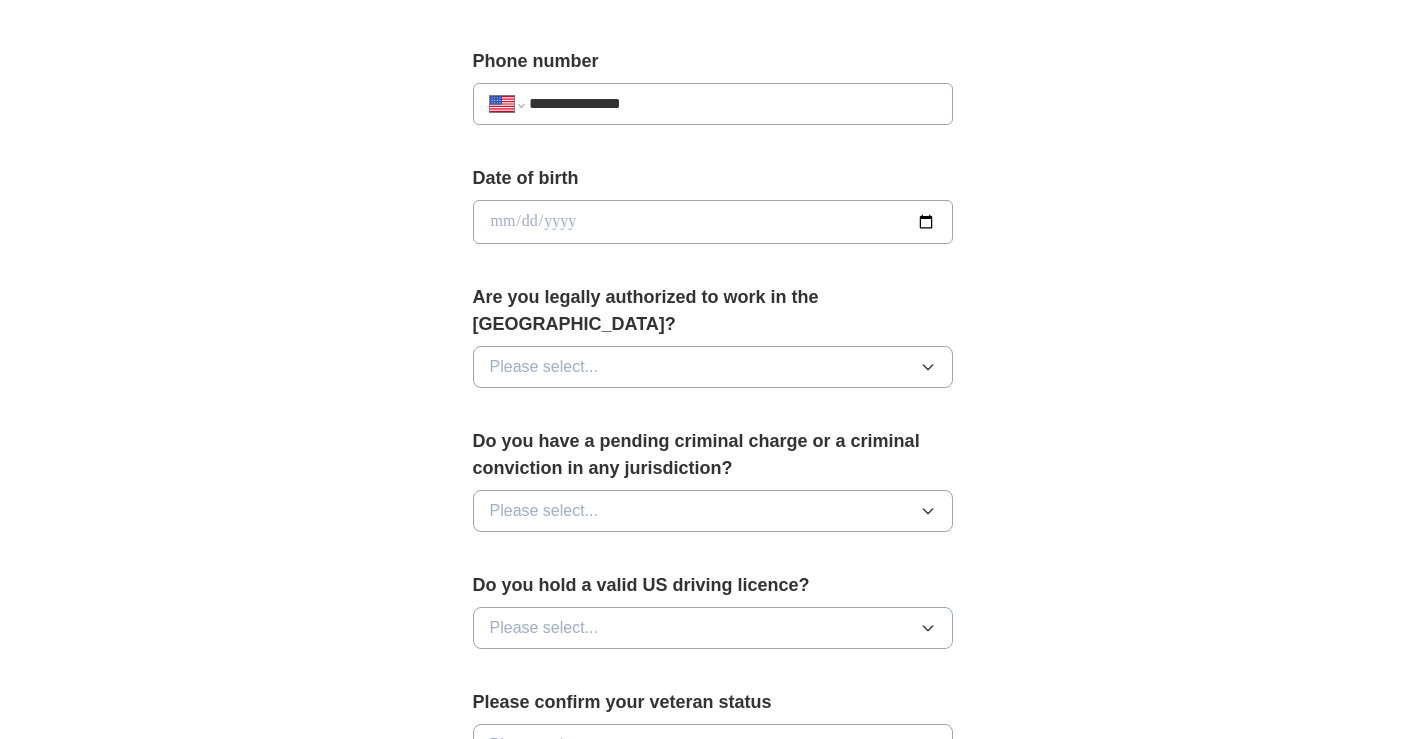 scroll, scrollTop: 800, scrollLeft: 0, axis: vertical 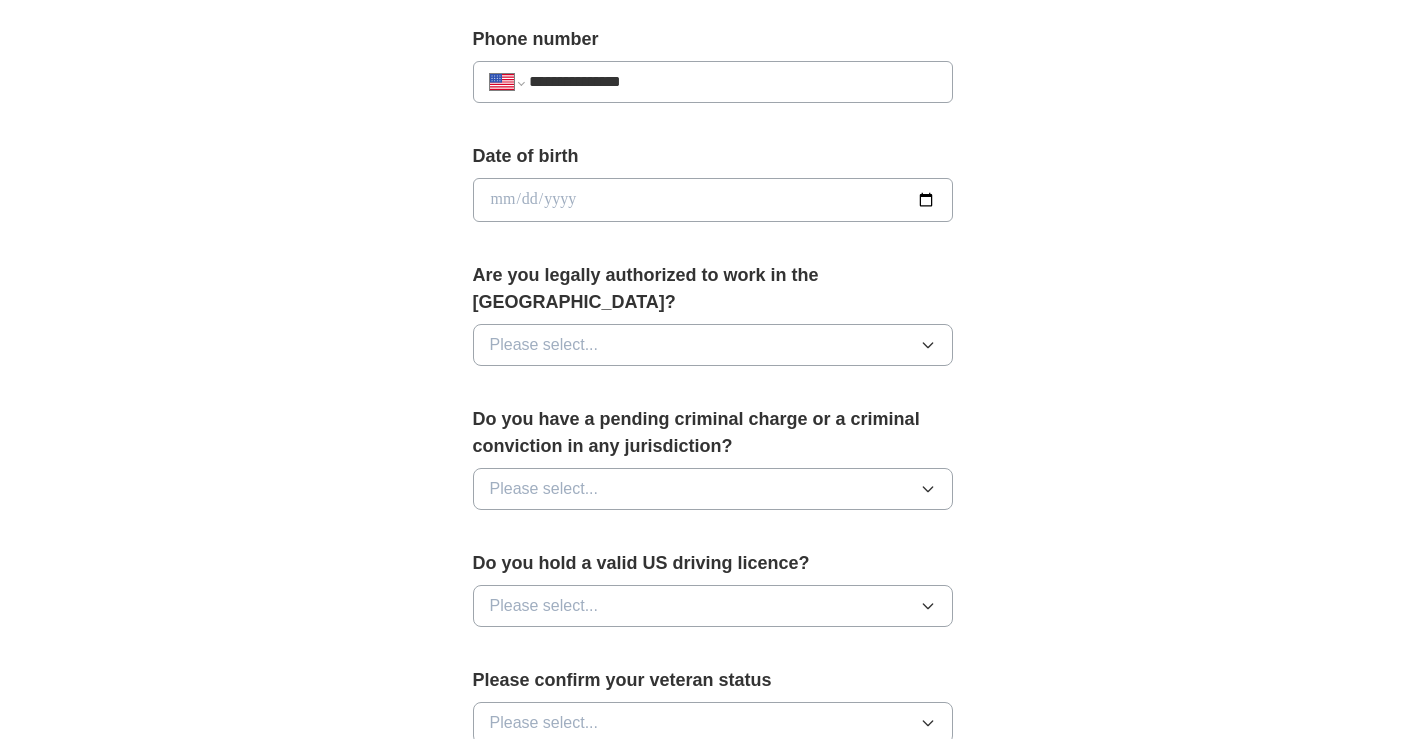 type on "**********" 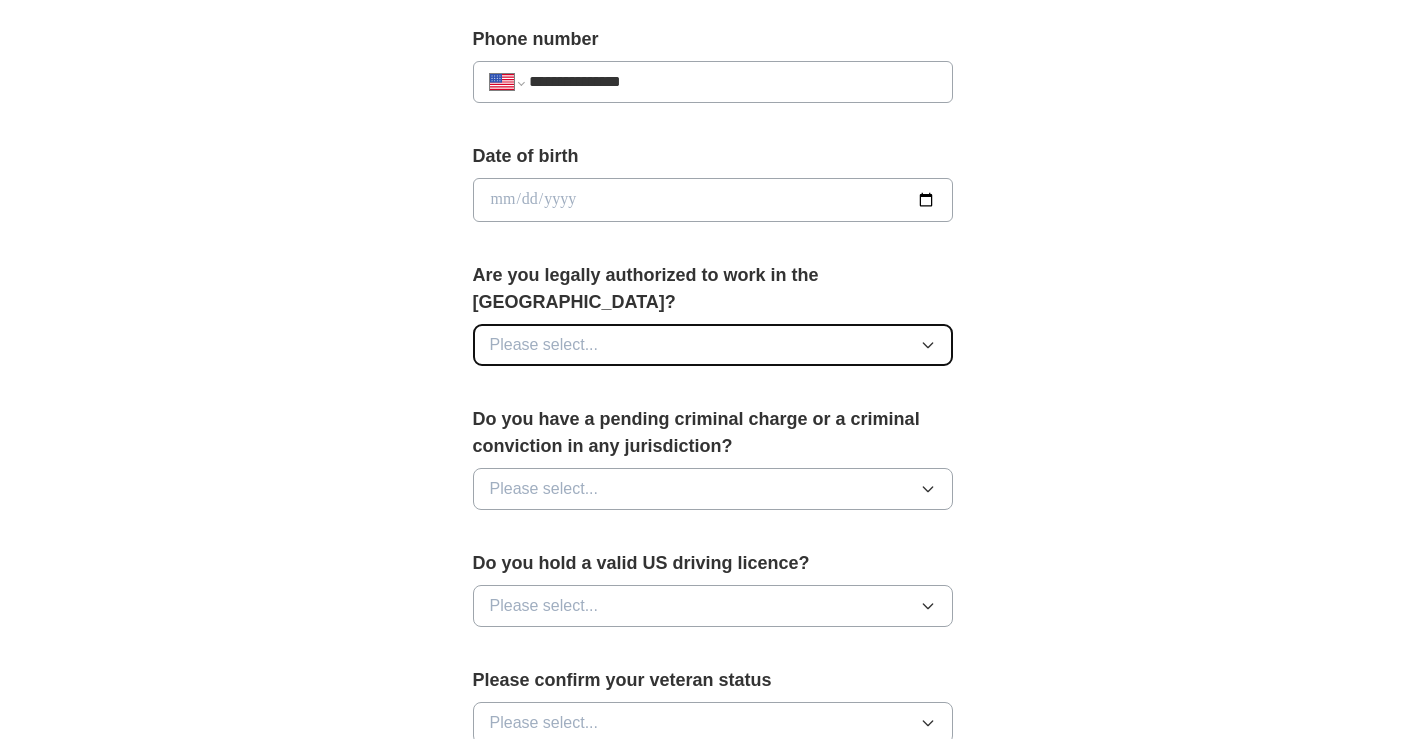 click on "Please select..." at bounding box center (713, 345) 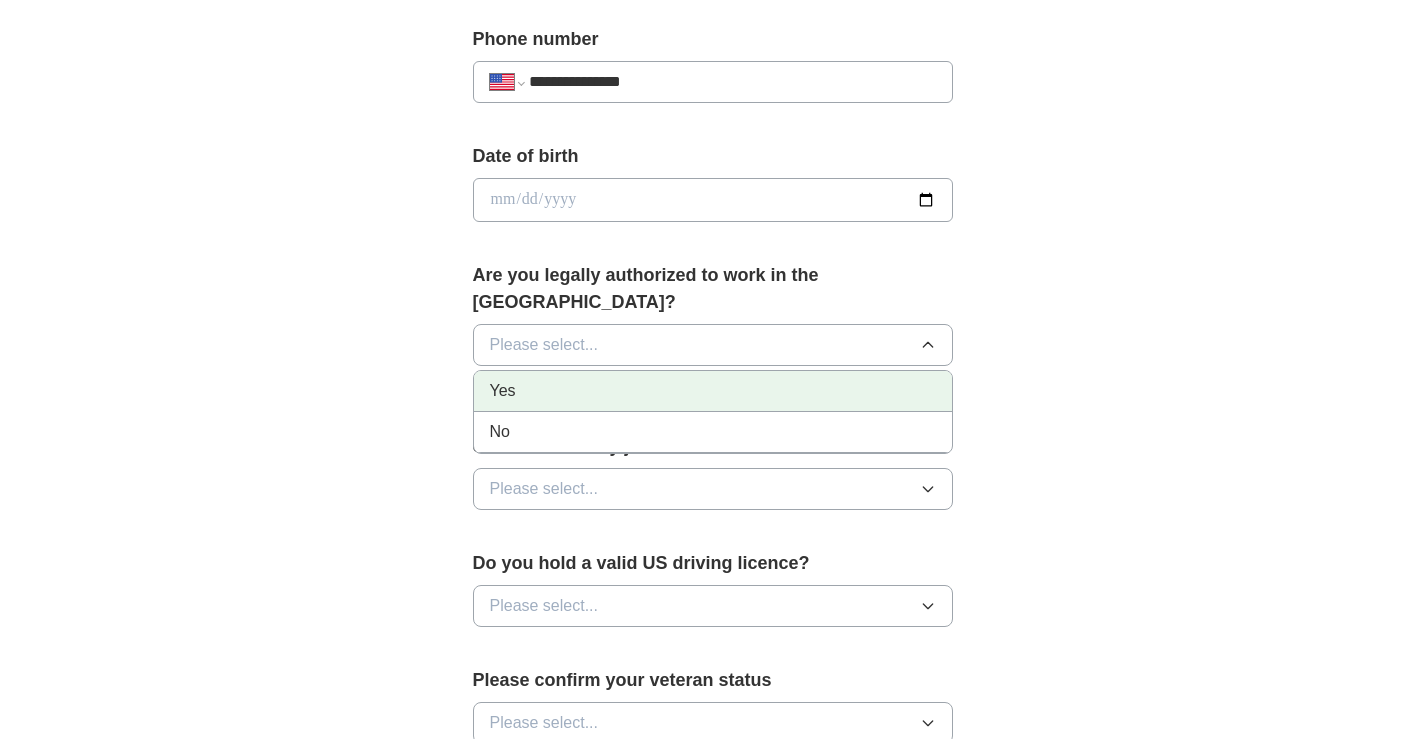 click on "Yes" at bounding box center (713, 391) 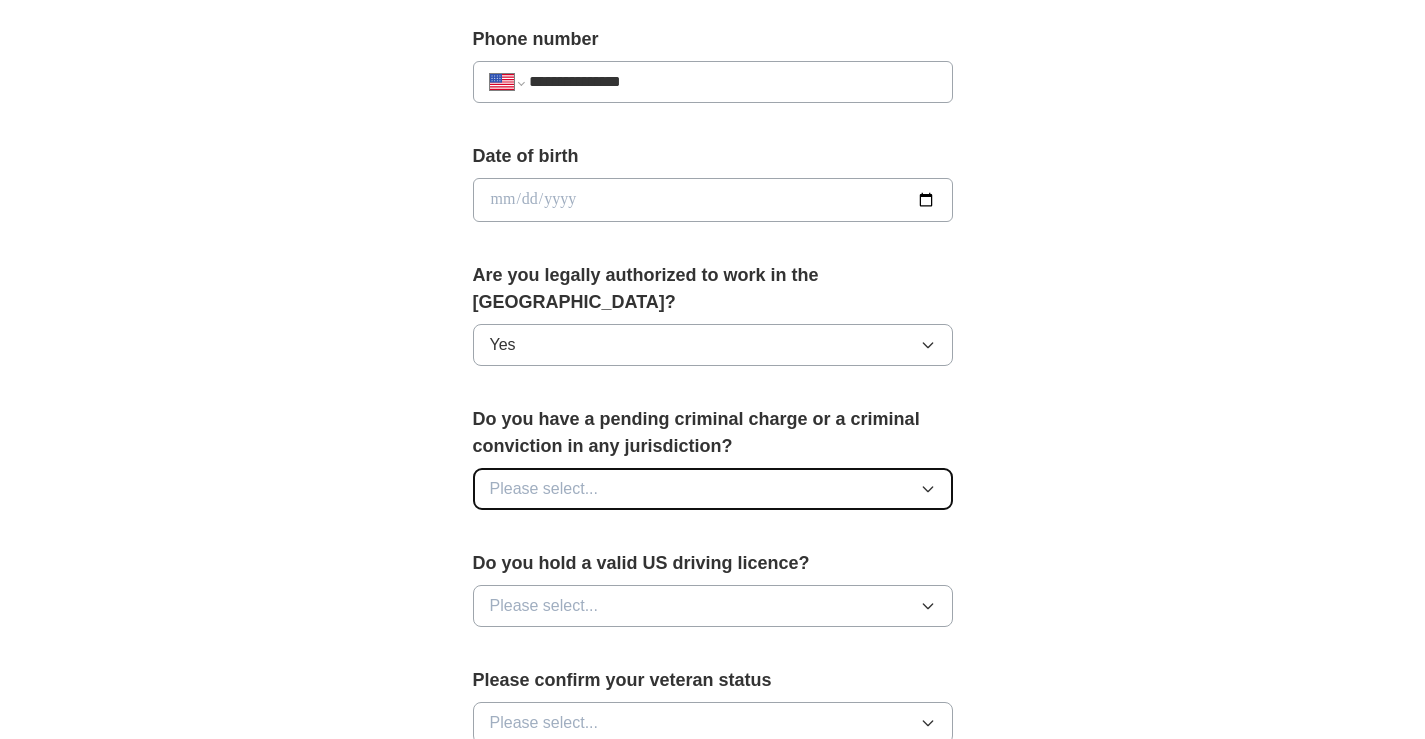 click on "Please select..." at bounding box center [544, 489] 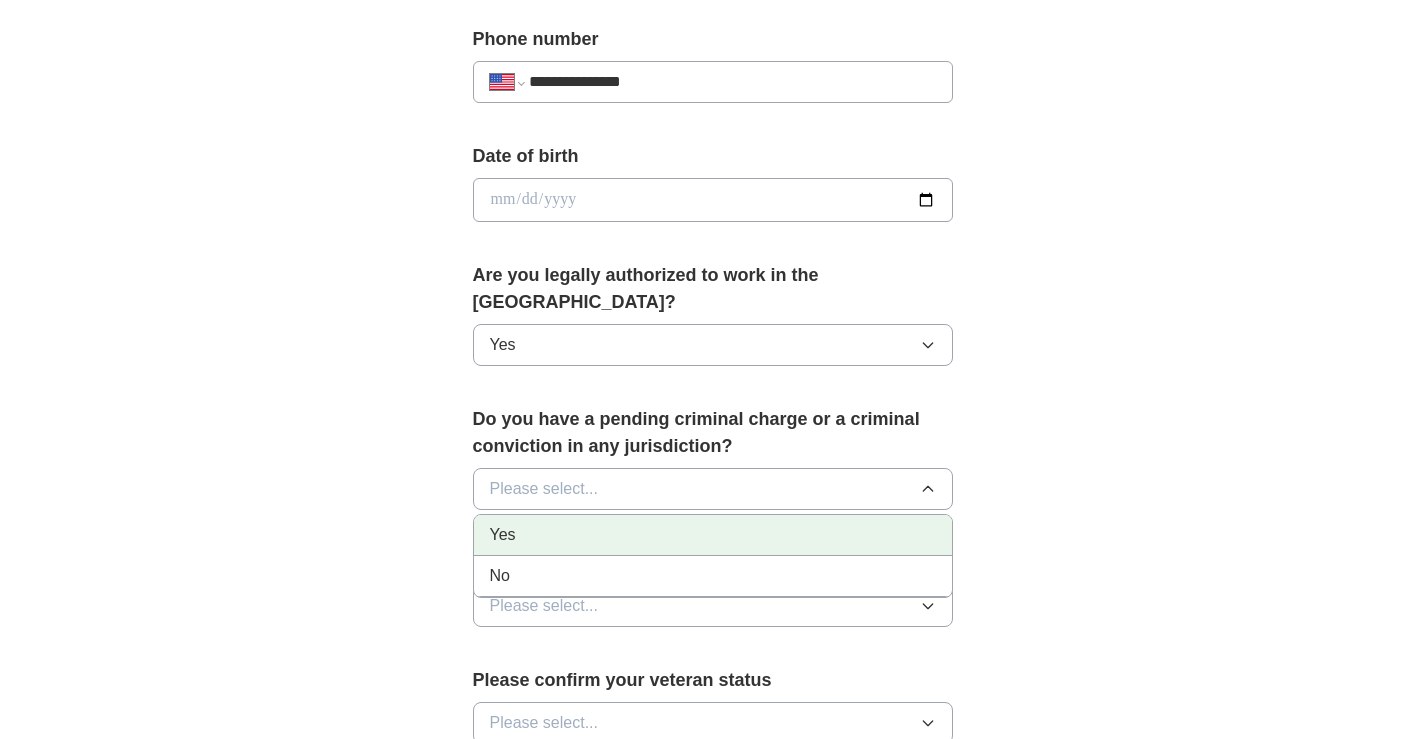 click on "Yes" at bounding box center [713, 535] 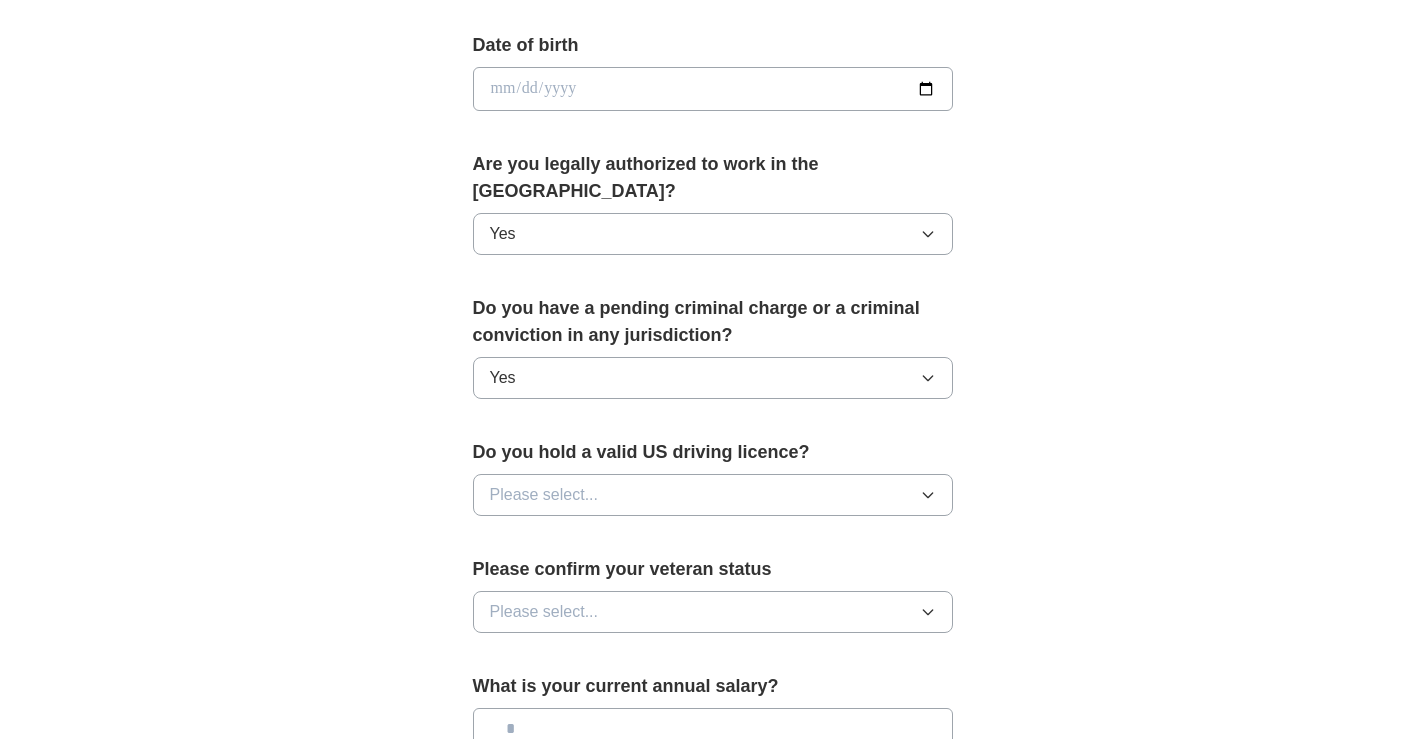 scroll, scrollTop: 1000, scrollLeft: 0, axis: vertical 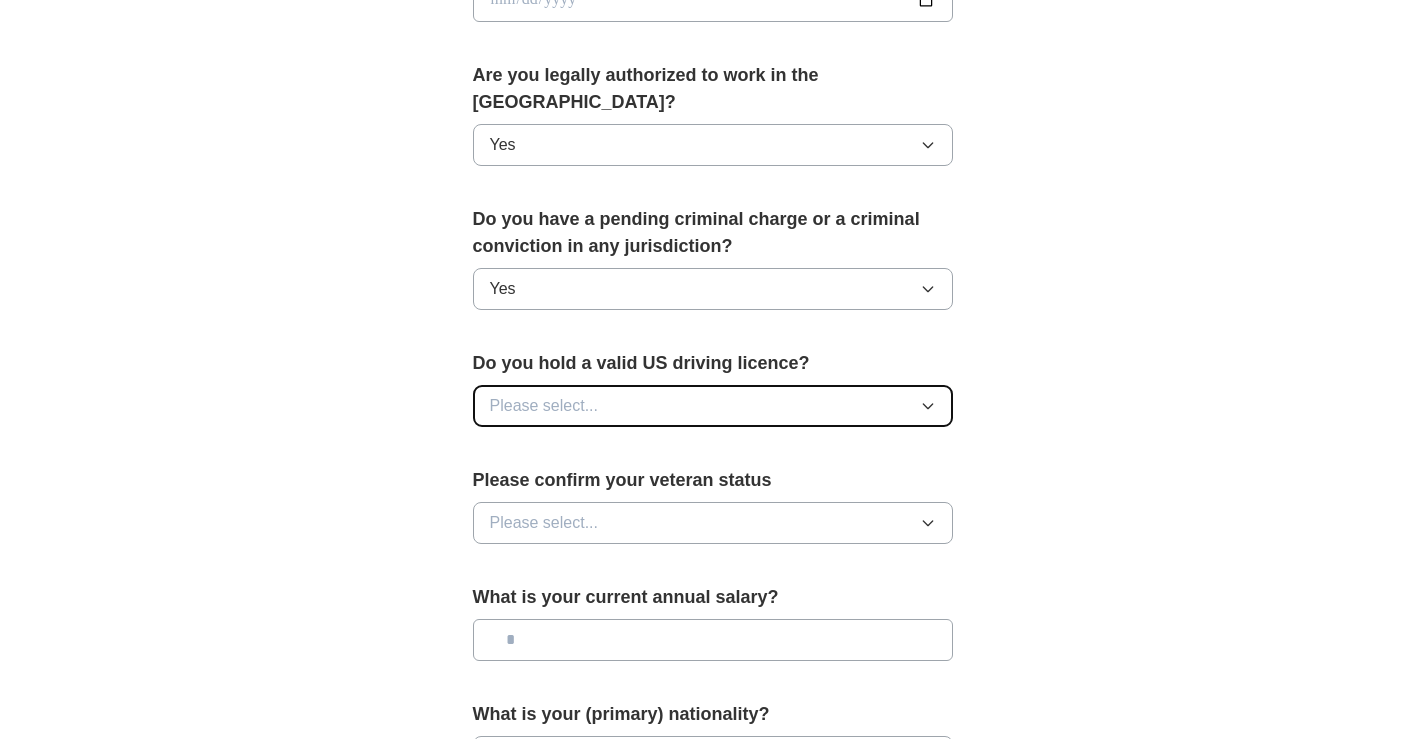 click on "Please select..." at bounding box center [713, 406] 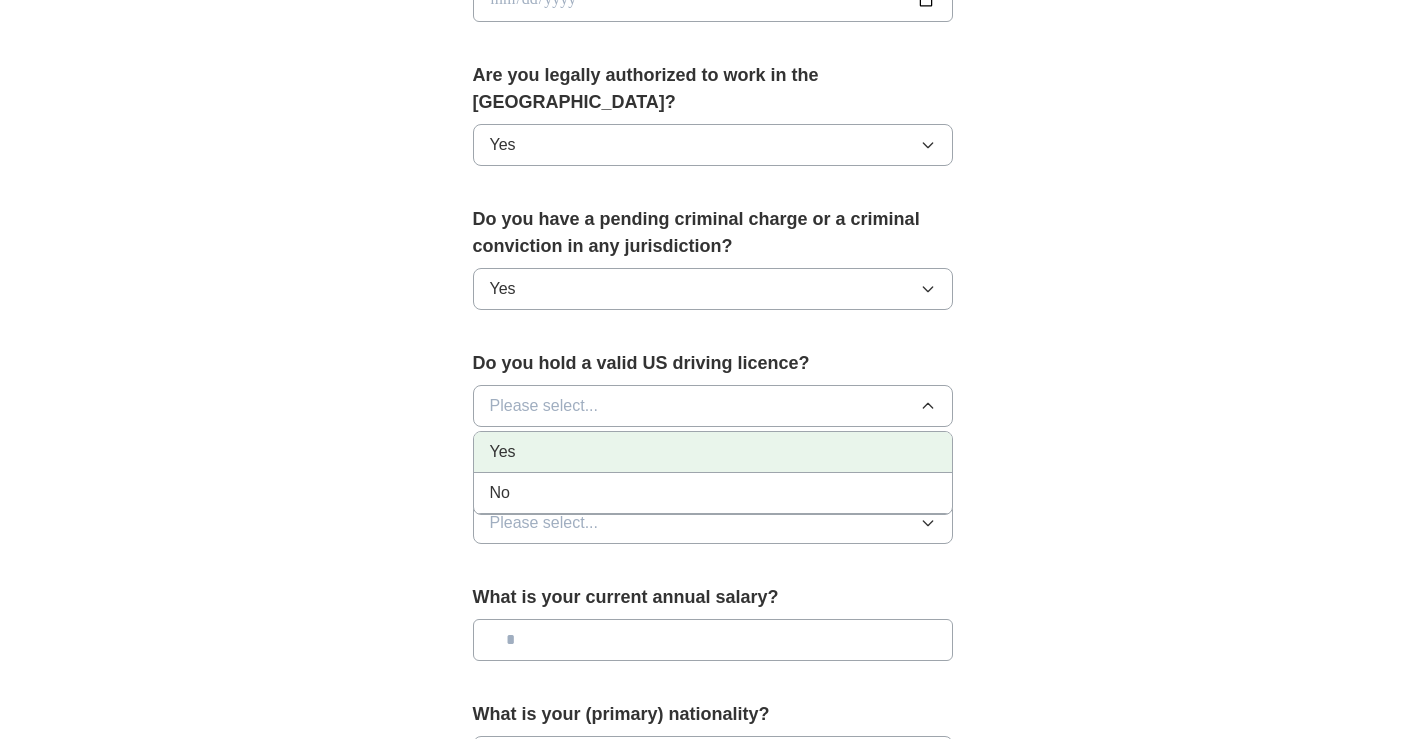 click on "Yes" at bounding box center [713, 452] 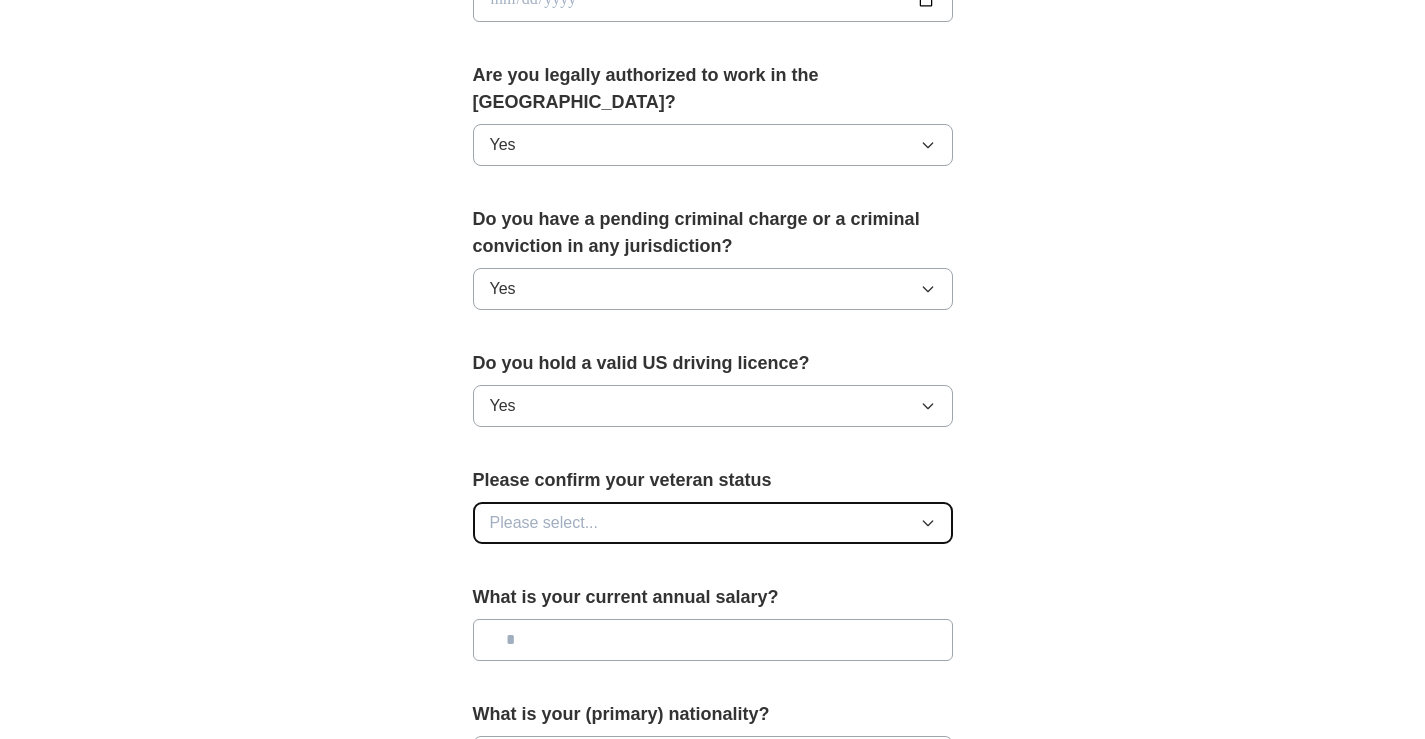 click on "Please select..." at bounding box center [713, 523] 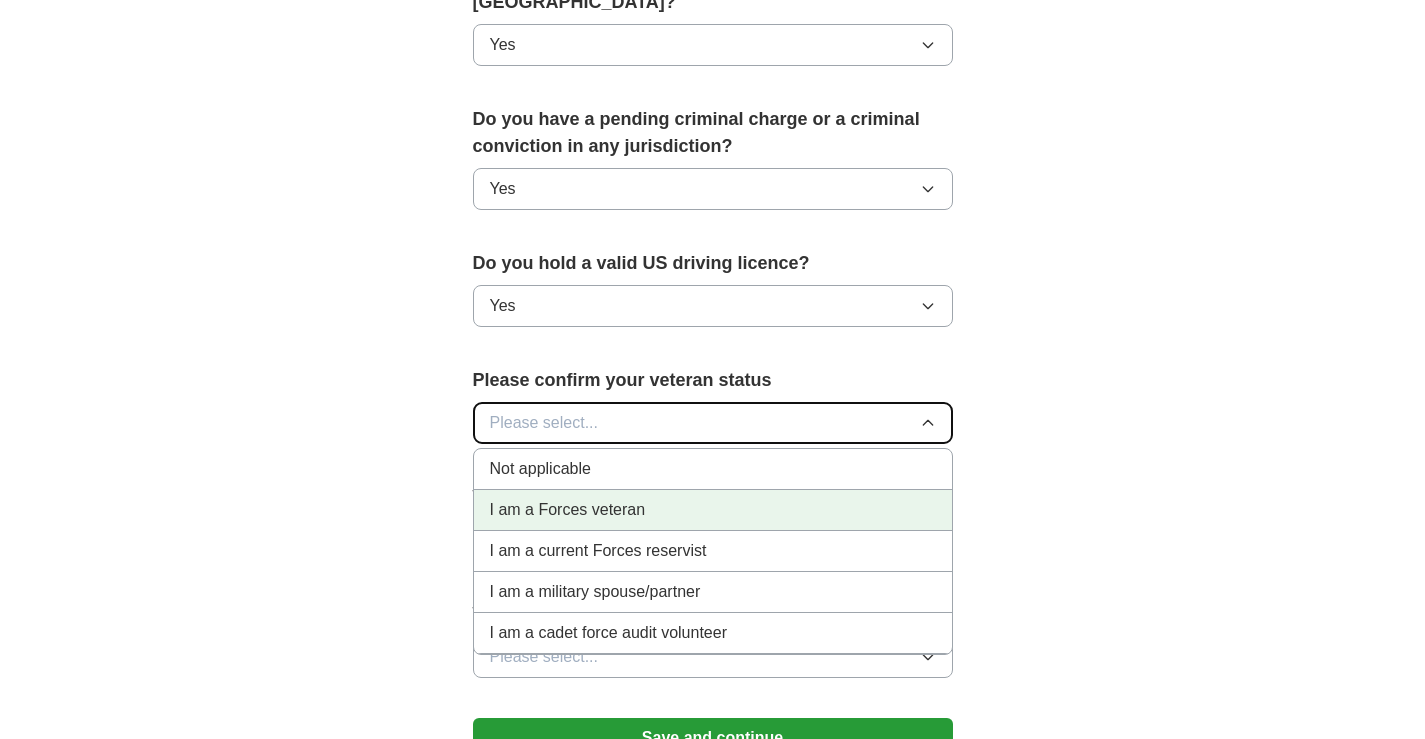scroll, scrollTop: 1200, scrollLeft: 0, axis: vertical 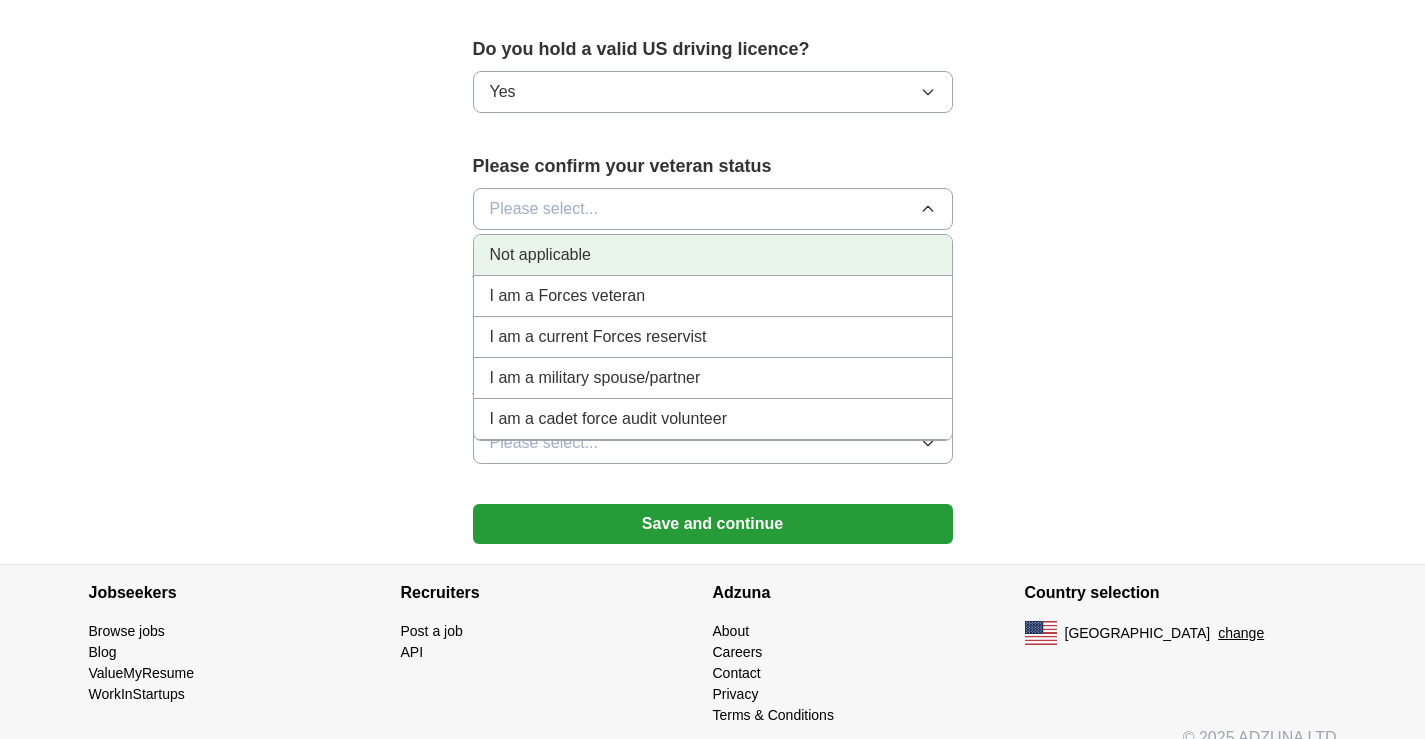 click on "Not applicable" at bounding box center [713, 255] 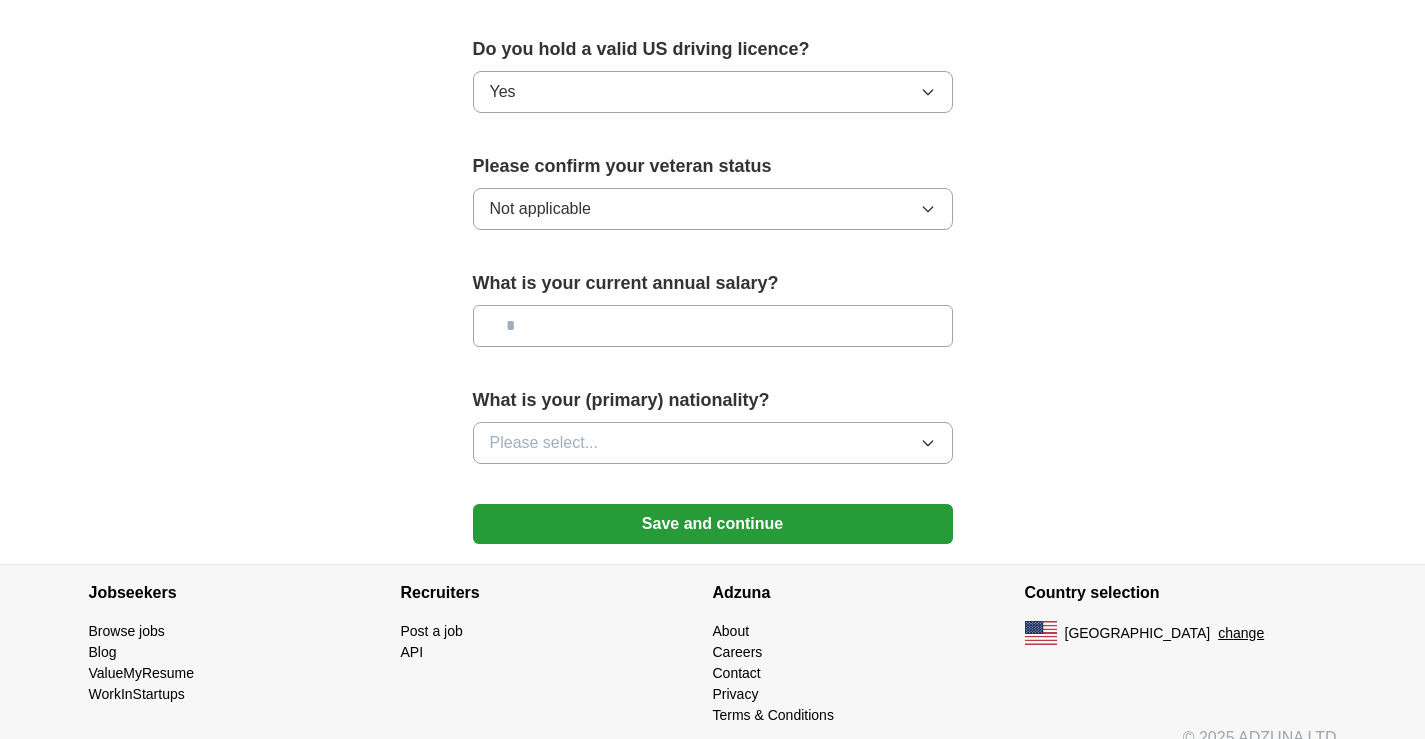 click at bounding box center (713, 326) 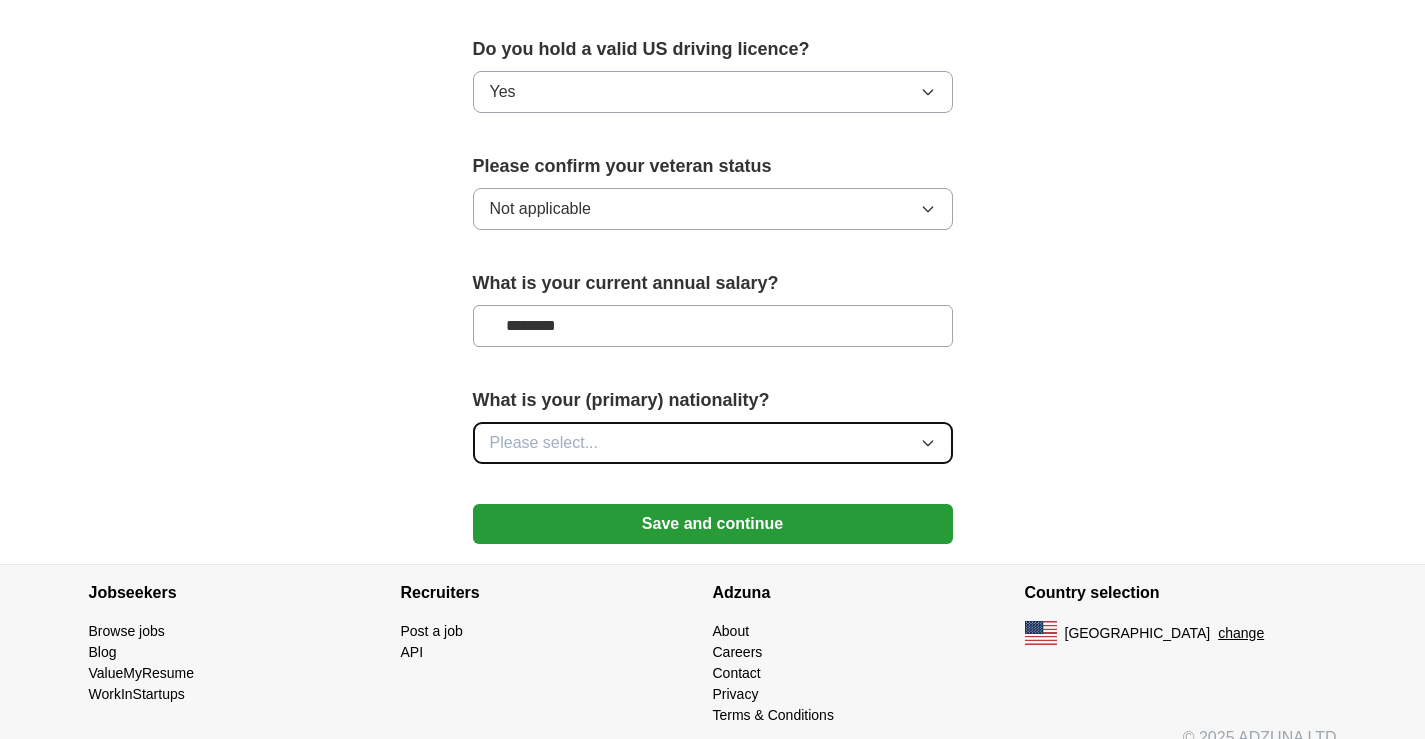 click on "Please select..." at bounding box center (713, 443) 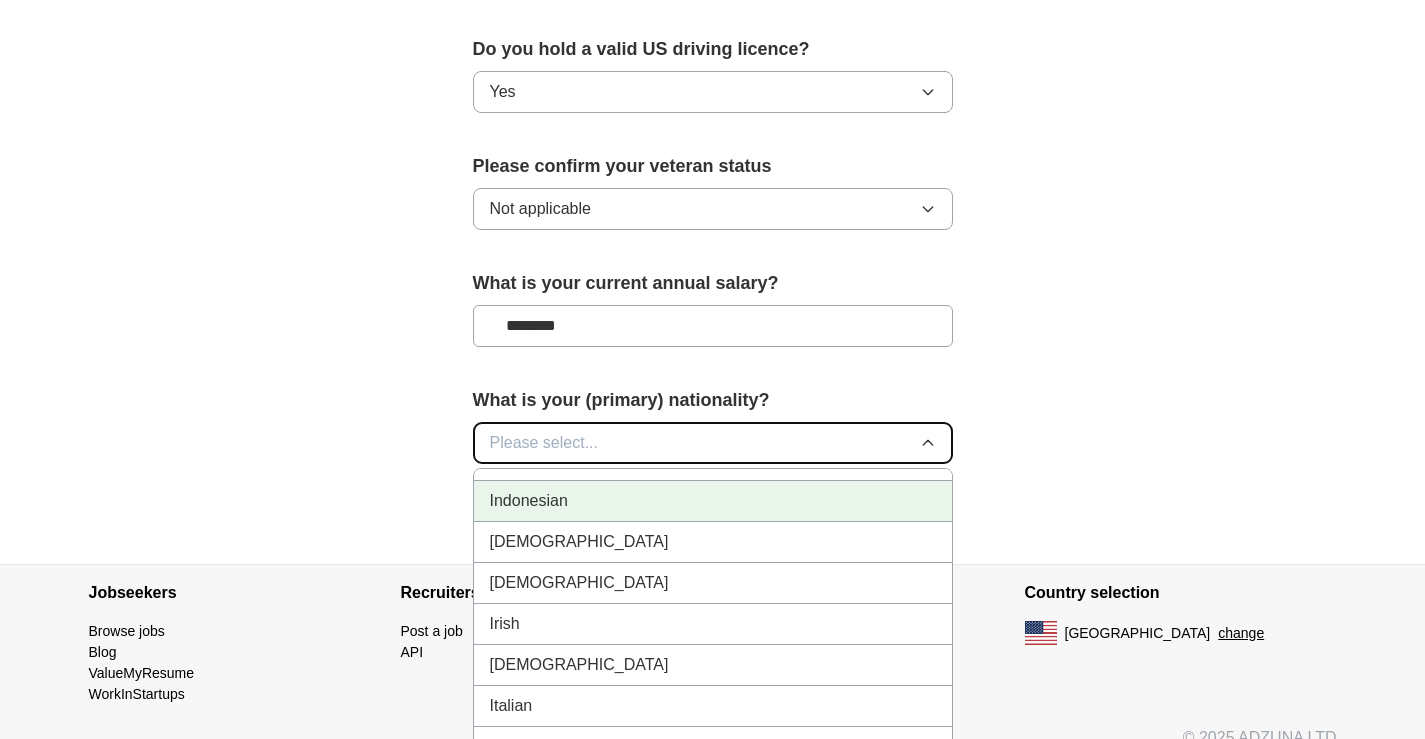 scroll, scrollTop: 3200, scrollLeft: 0, axis: vertical 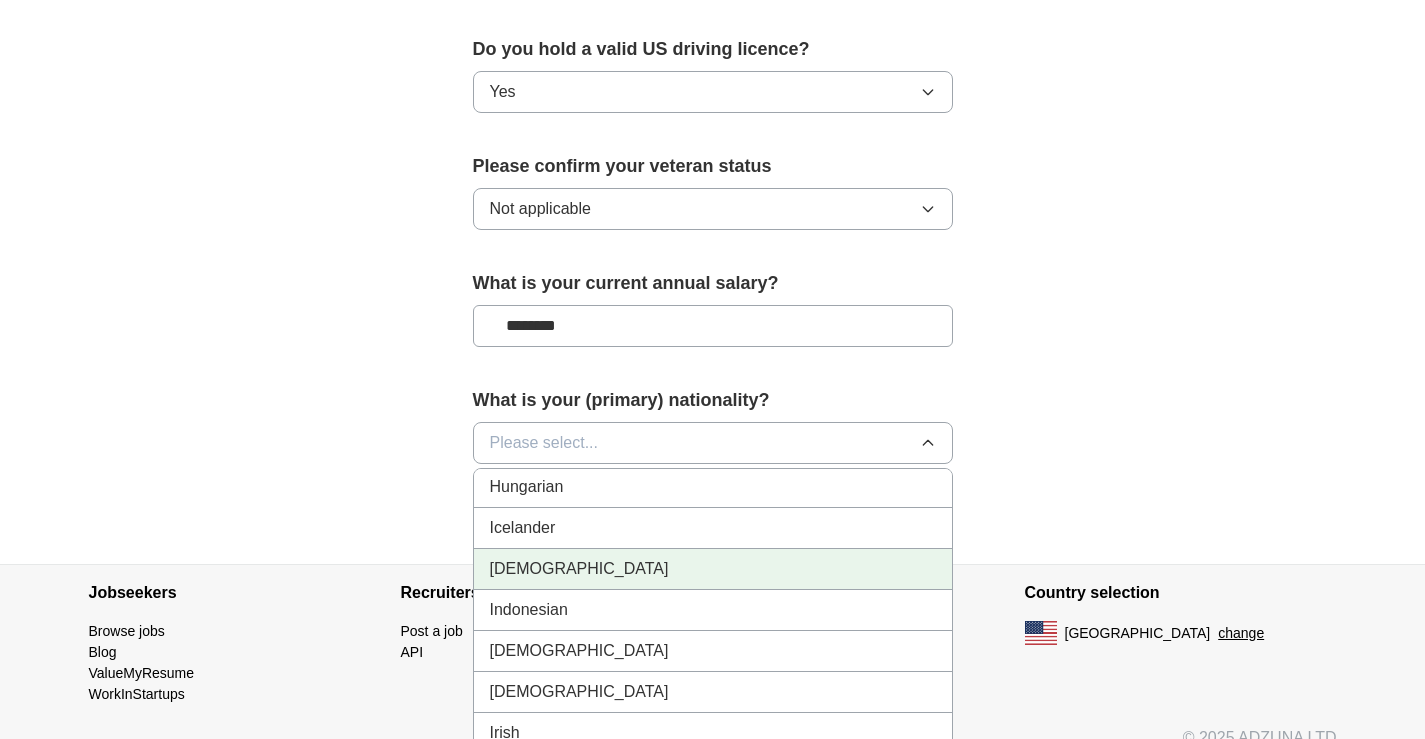 click on "[DEMOGRAPHIC_DATA]" at bounding box center (713, 569) 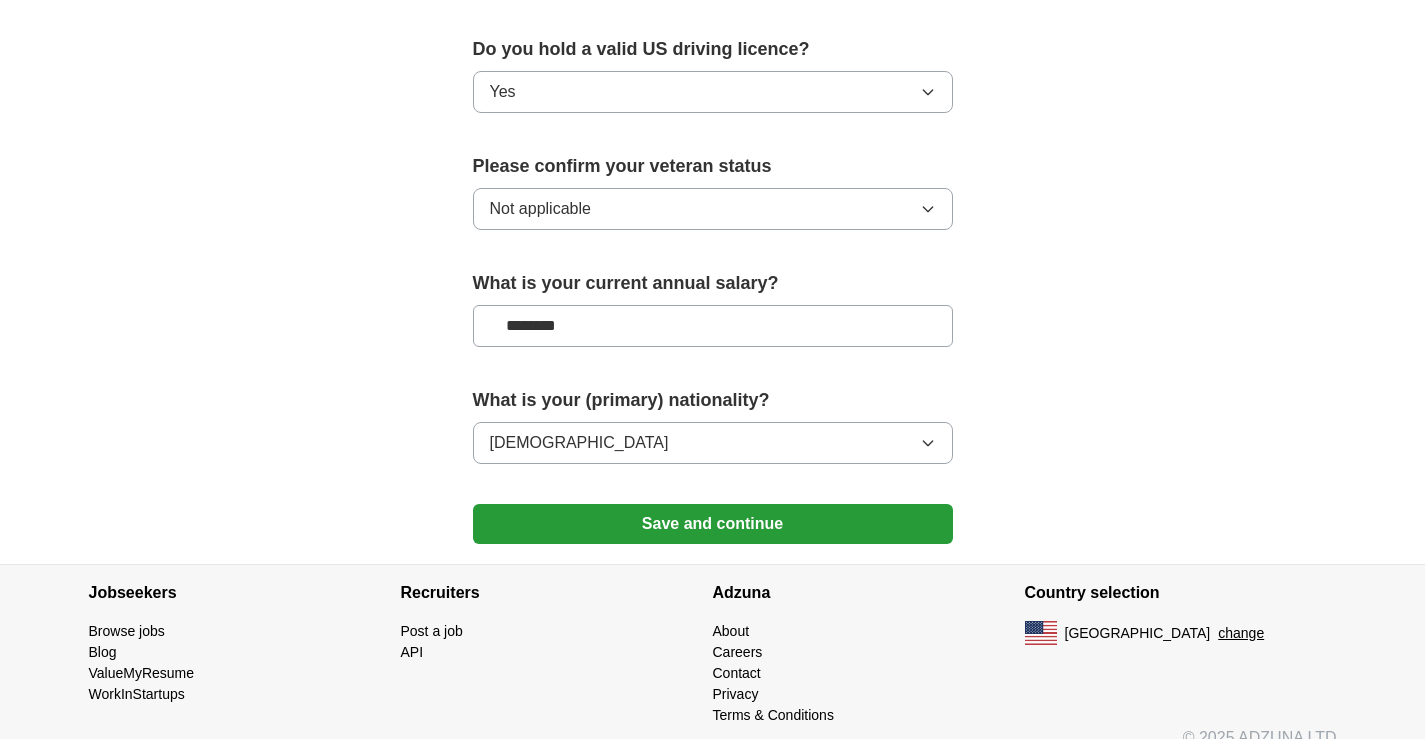 click on "**********" at bounding box center (713, -160) 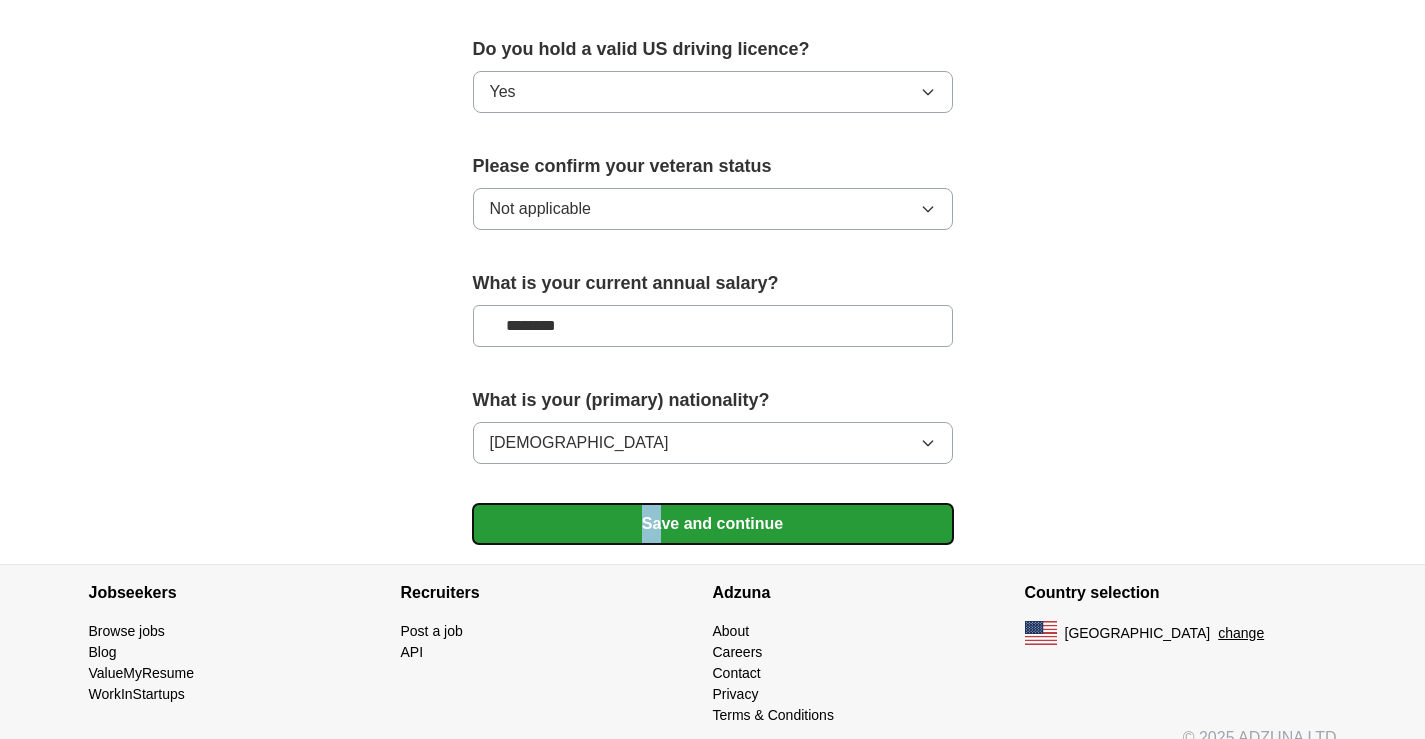 click on "Save and continue" at bounding box center [713, 524] 